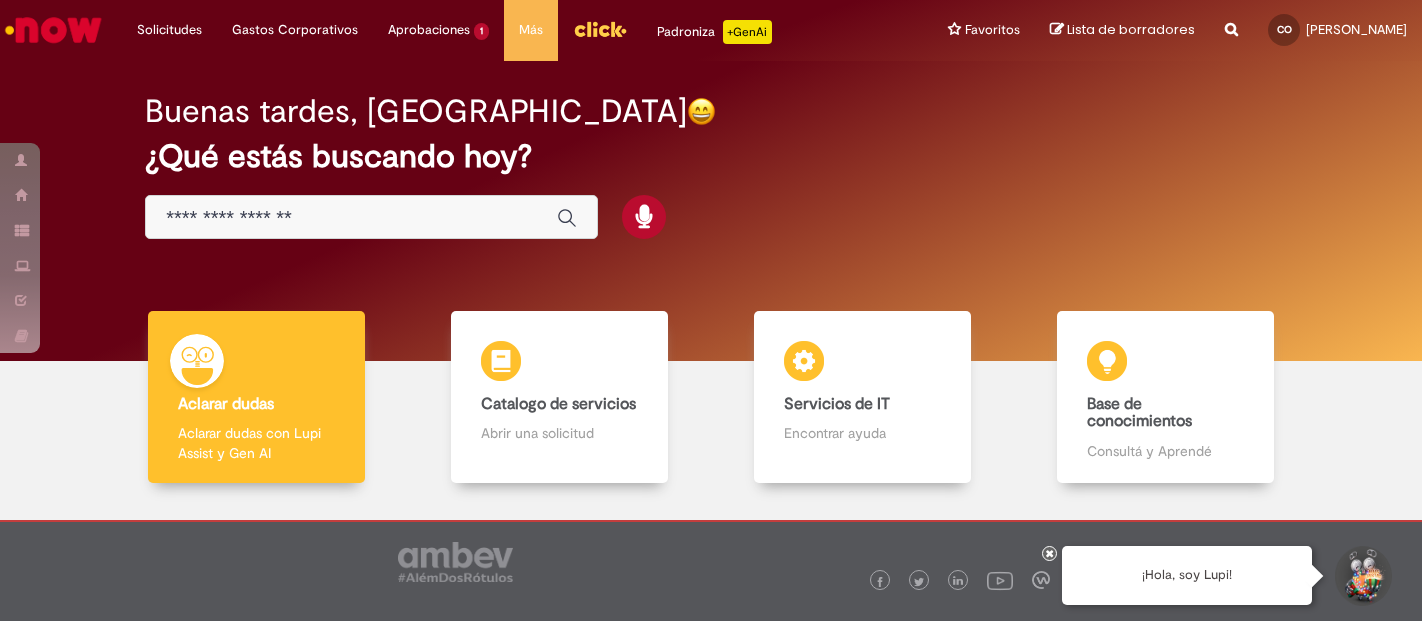 scroll, scrollTop: 0, scrollLeft: 0, axis: both 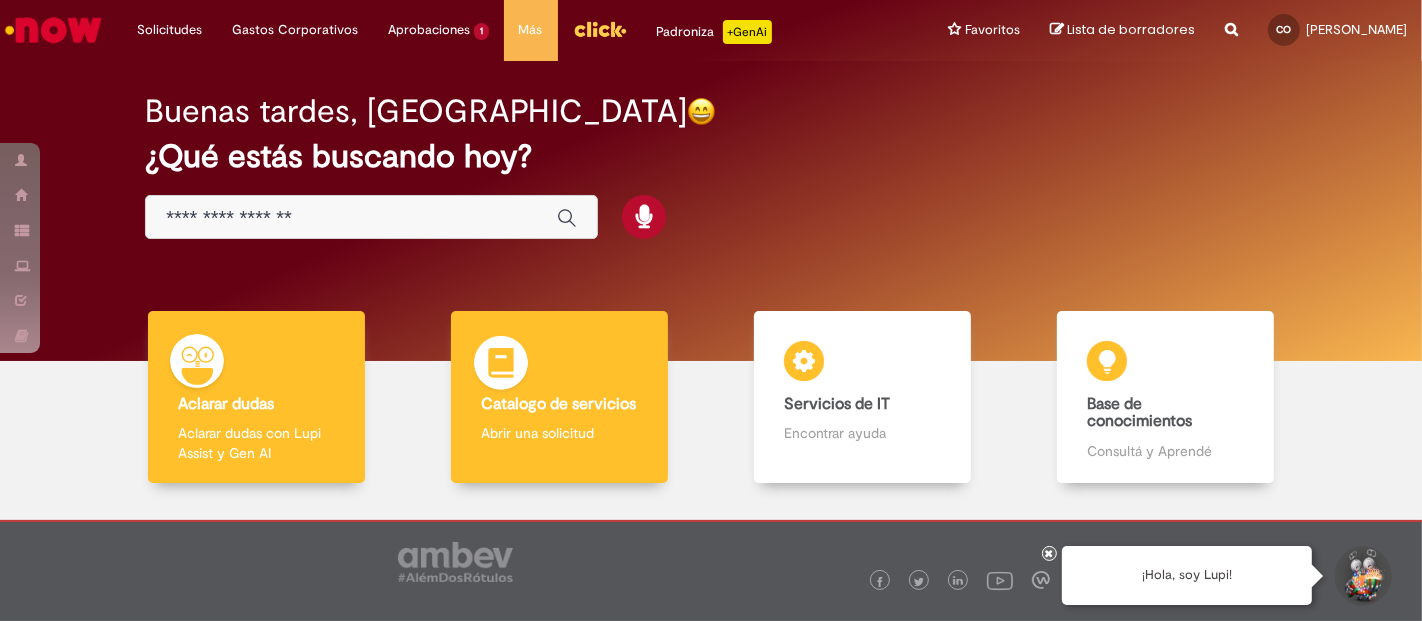 click on "Abrir una solicitud" at bounding box center [559, 433] 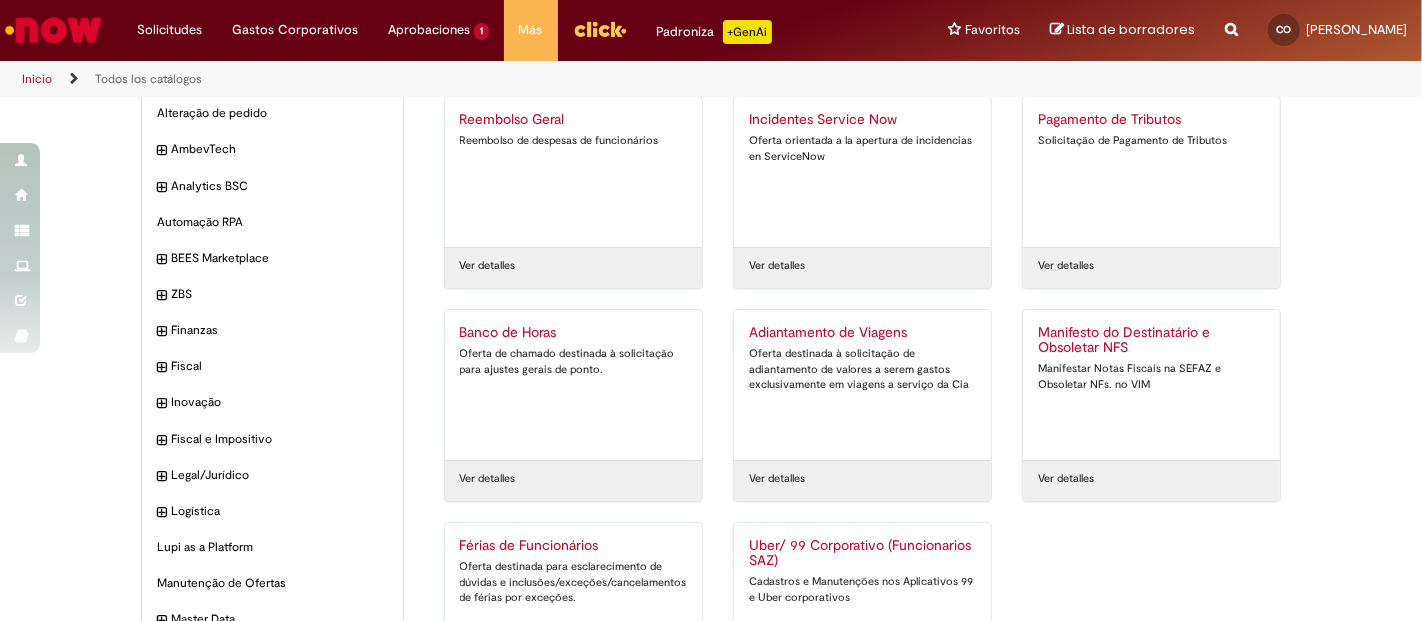 scroll, scrollTop: 0, scrollLeft: 0, axis: both 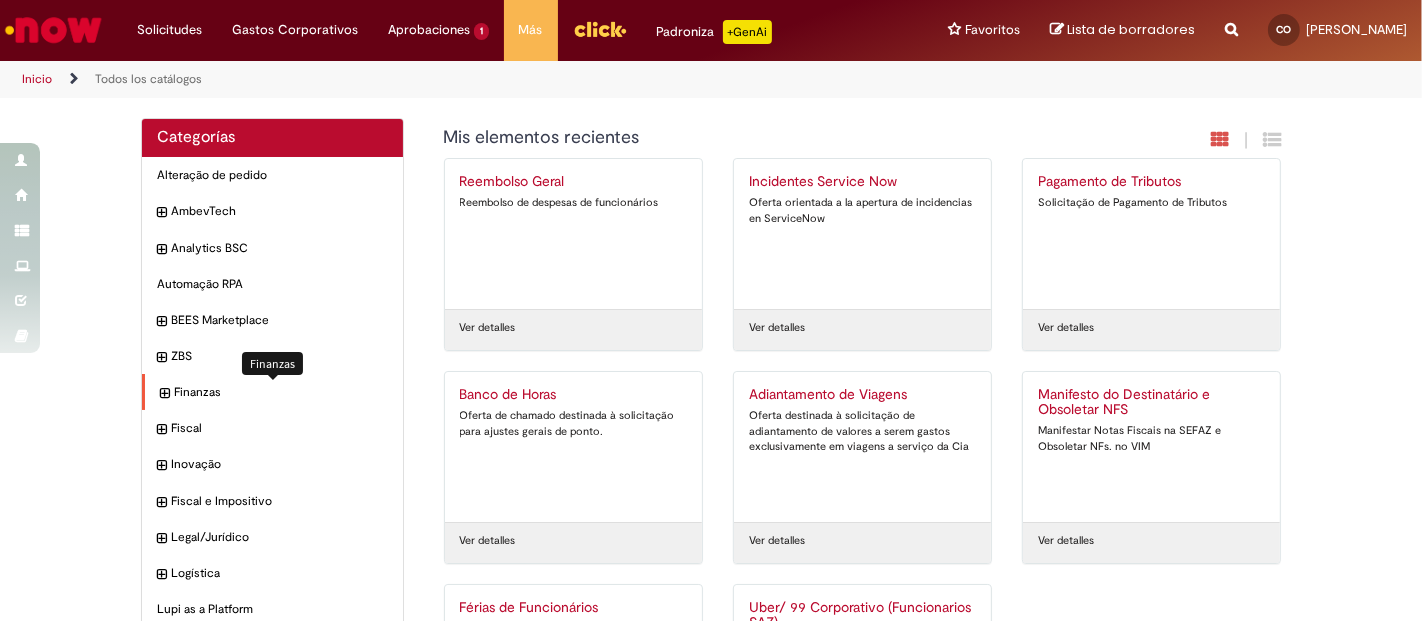 click on "Finanzas
Elementos" at bounding box center (281, 392) 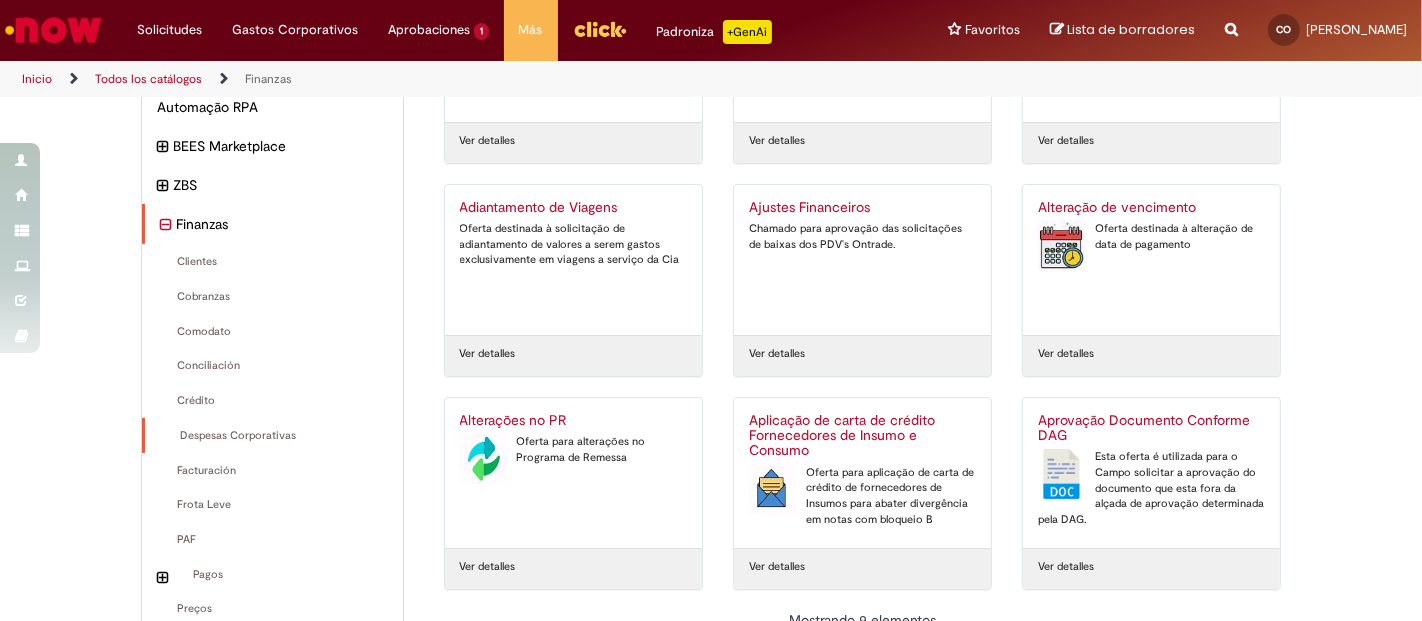 scroll, scrollTop: 222, scrollLeft: 0, axis: vertical 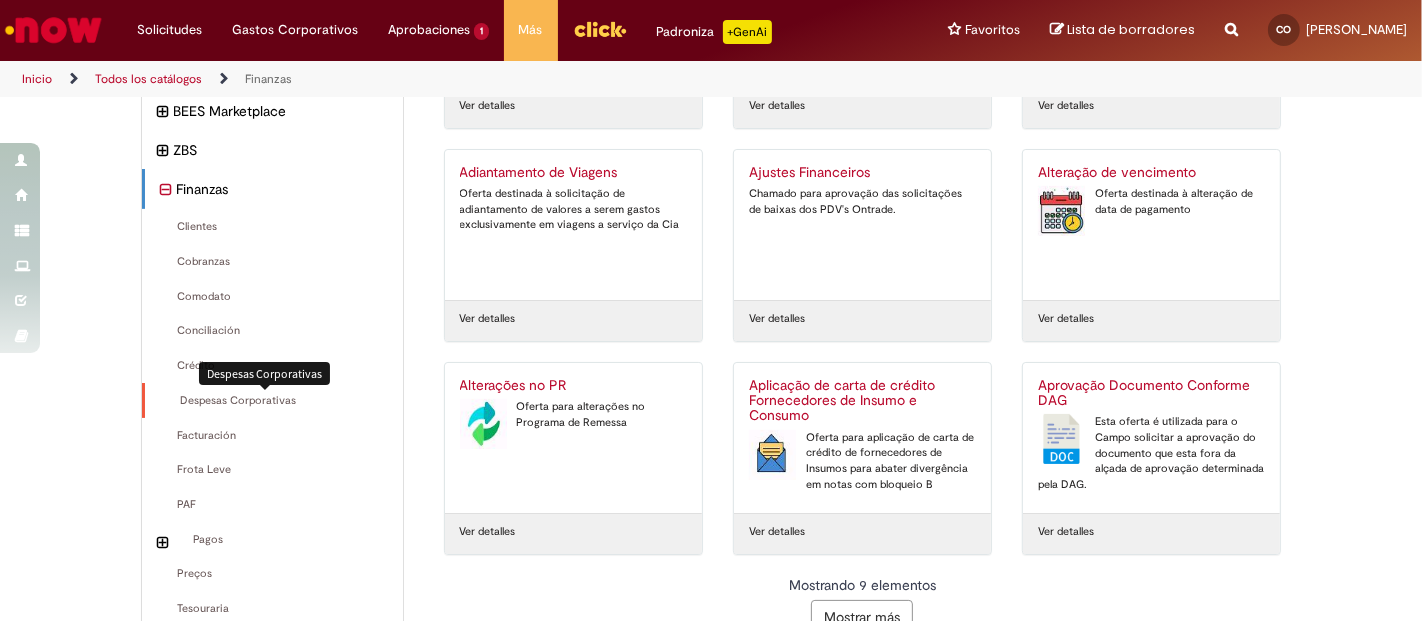 click on "Despesas Corporativas
Elementos" at bounding box center (274, 401) 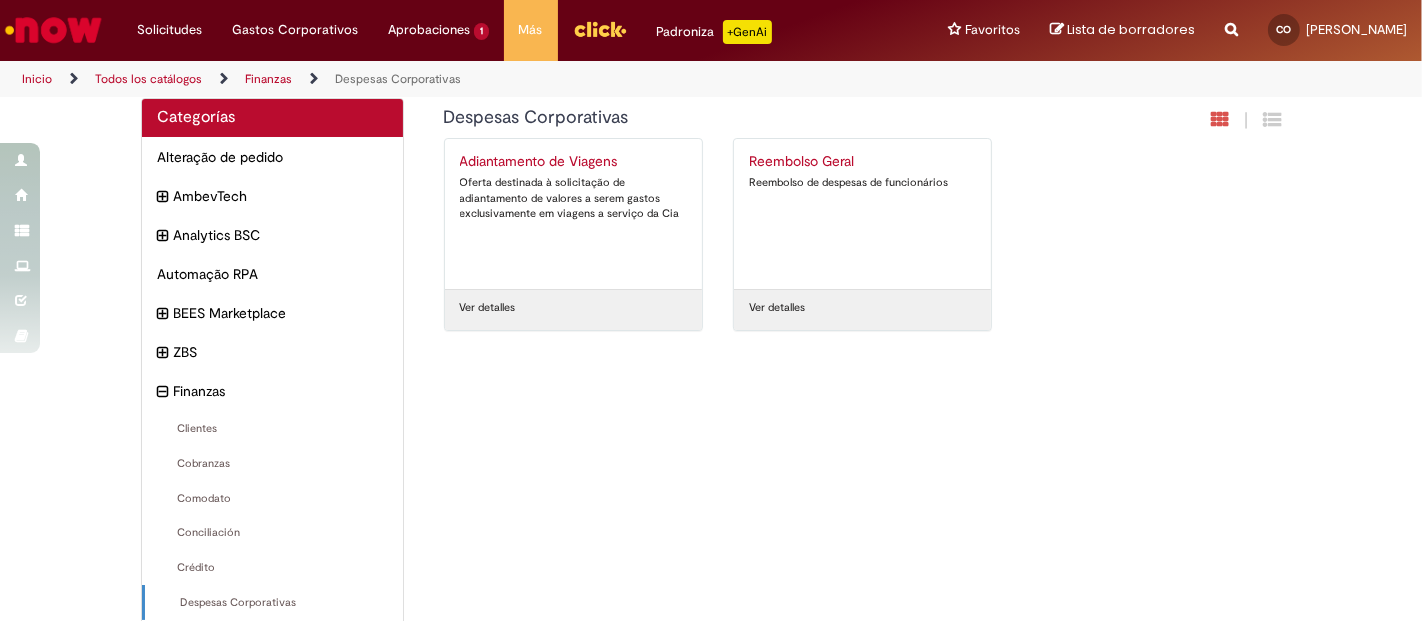 scroll, scrollTop: 0, scrollLeft: 0, axis: both 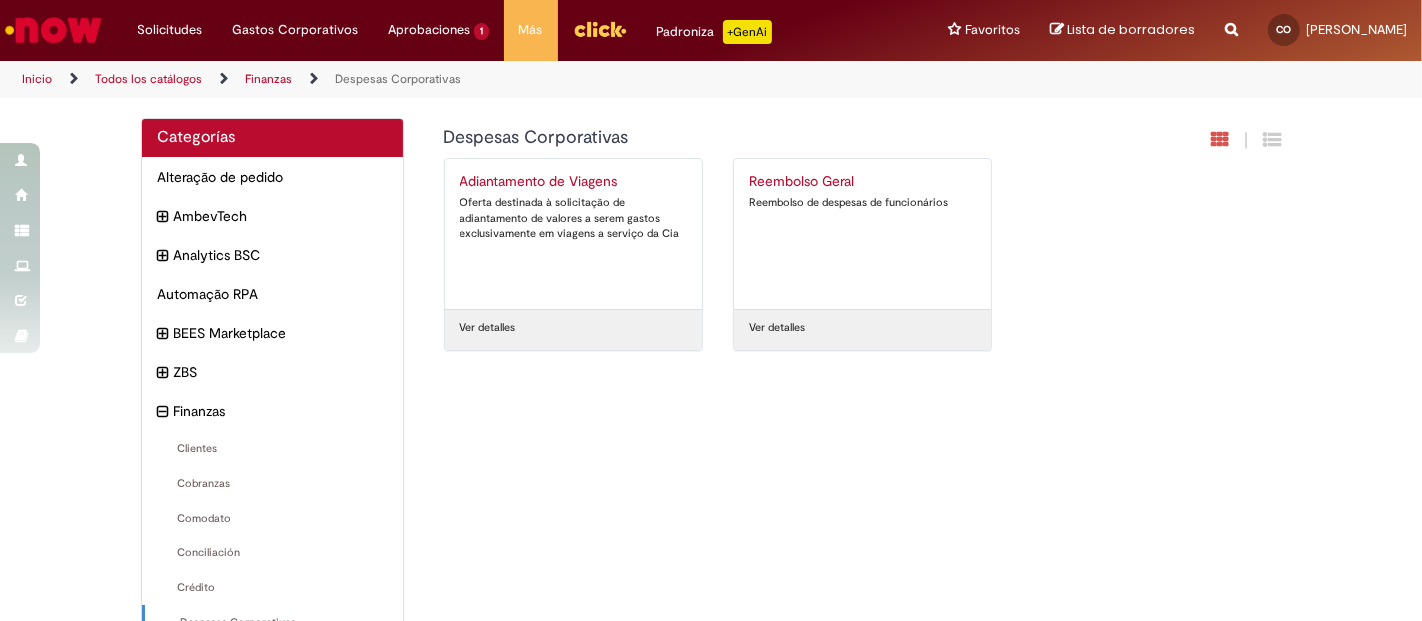 click on "Todos los catálogos" at bounding box center (148, 79) 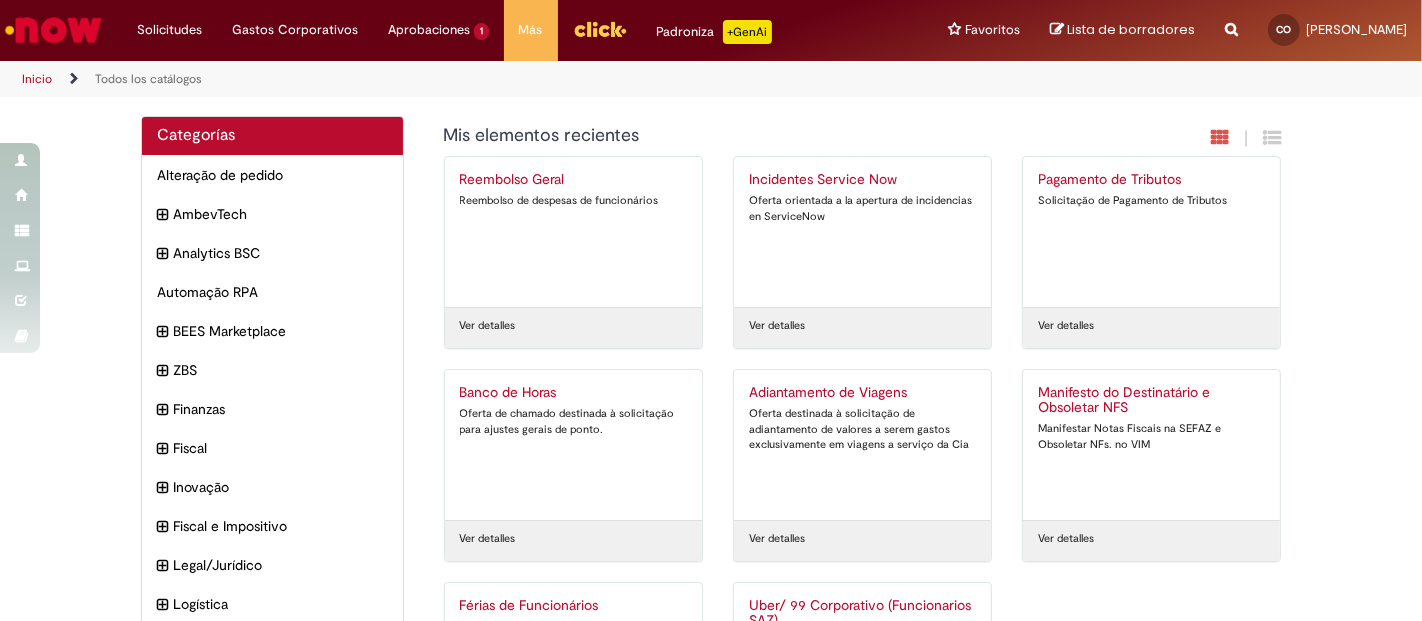 scroll, scrollTop: 0, scrollLeft: 0, axis: both 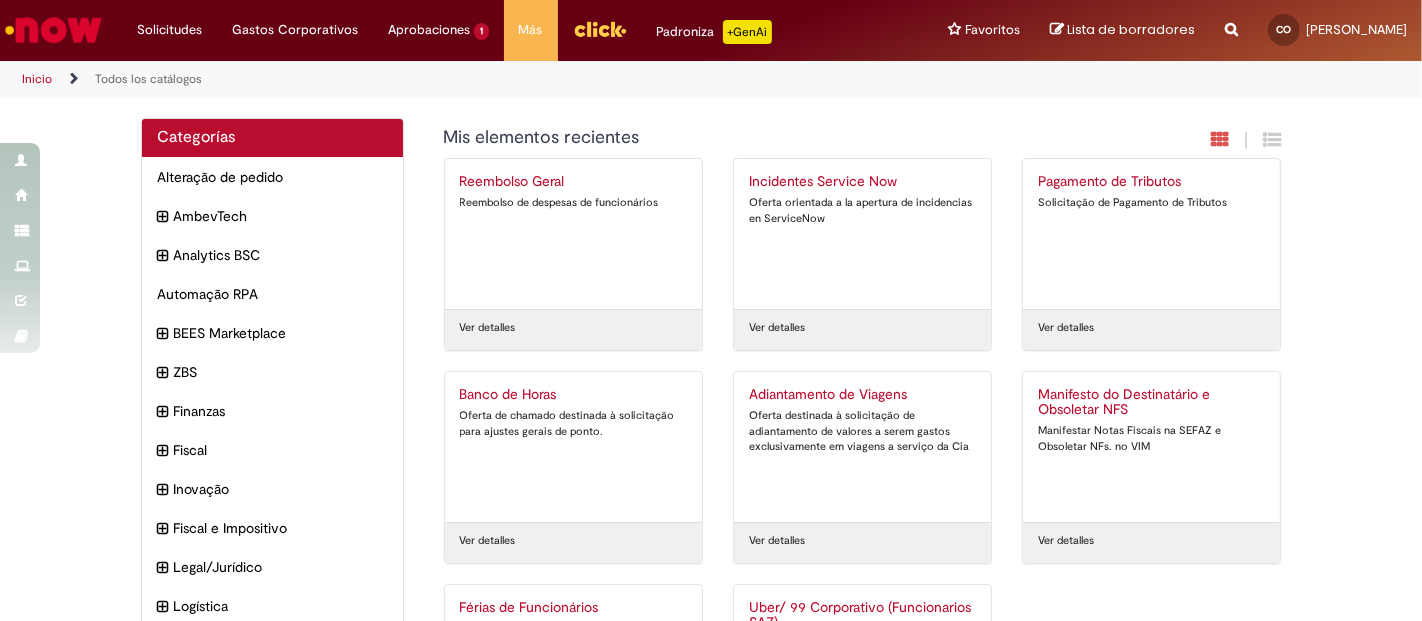 click at bounding box center (1231, 18) 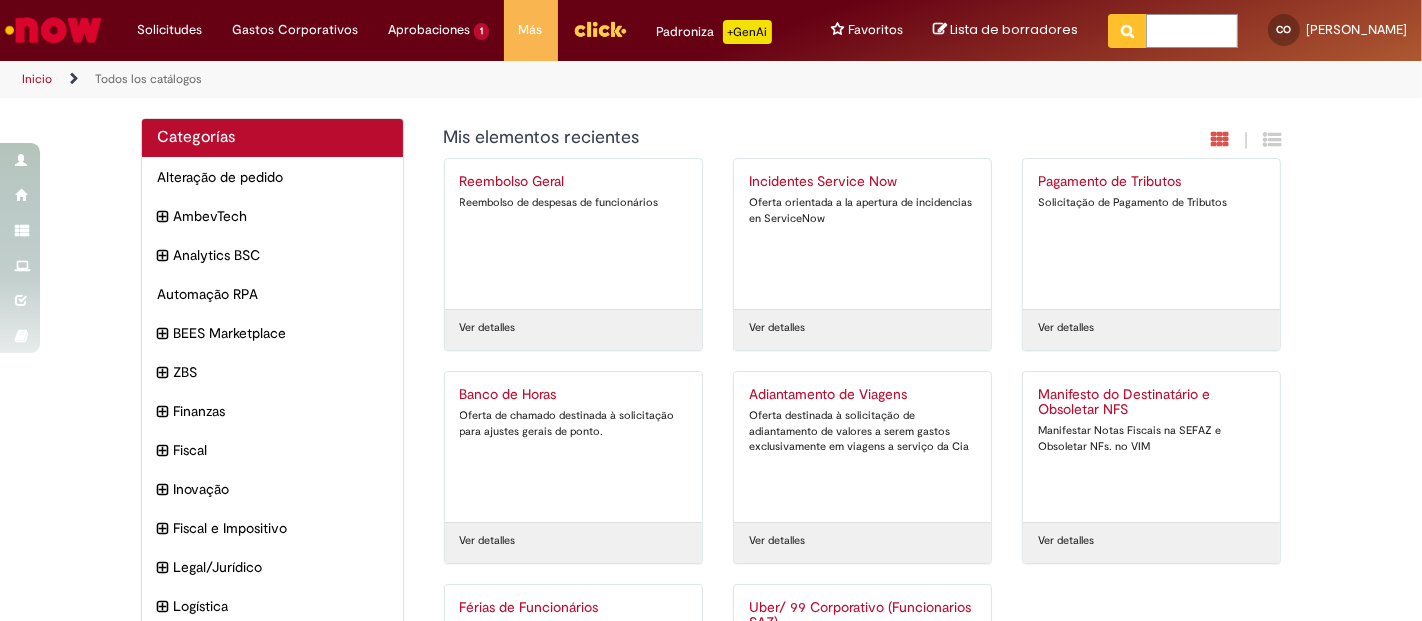click at bounding box center [1192, 31] 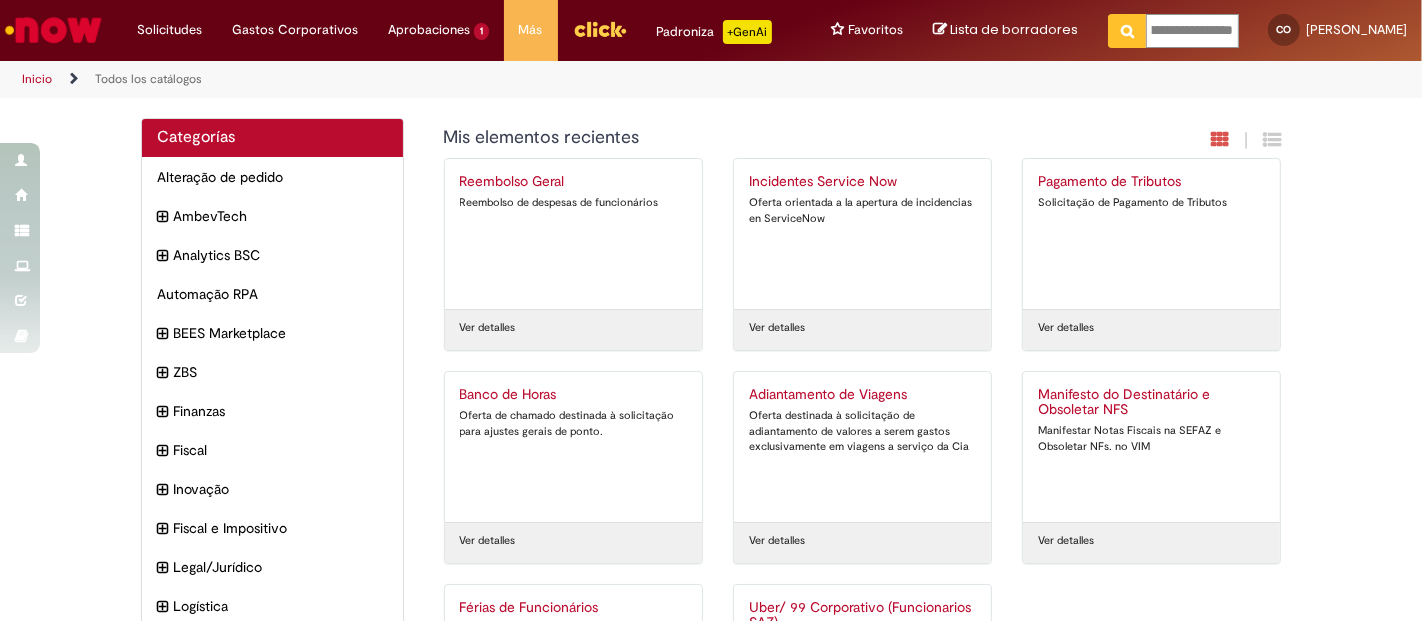 type on "**********" 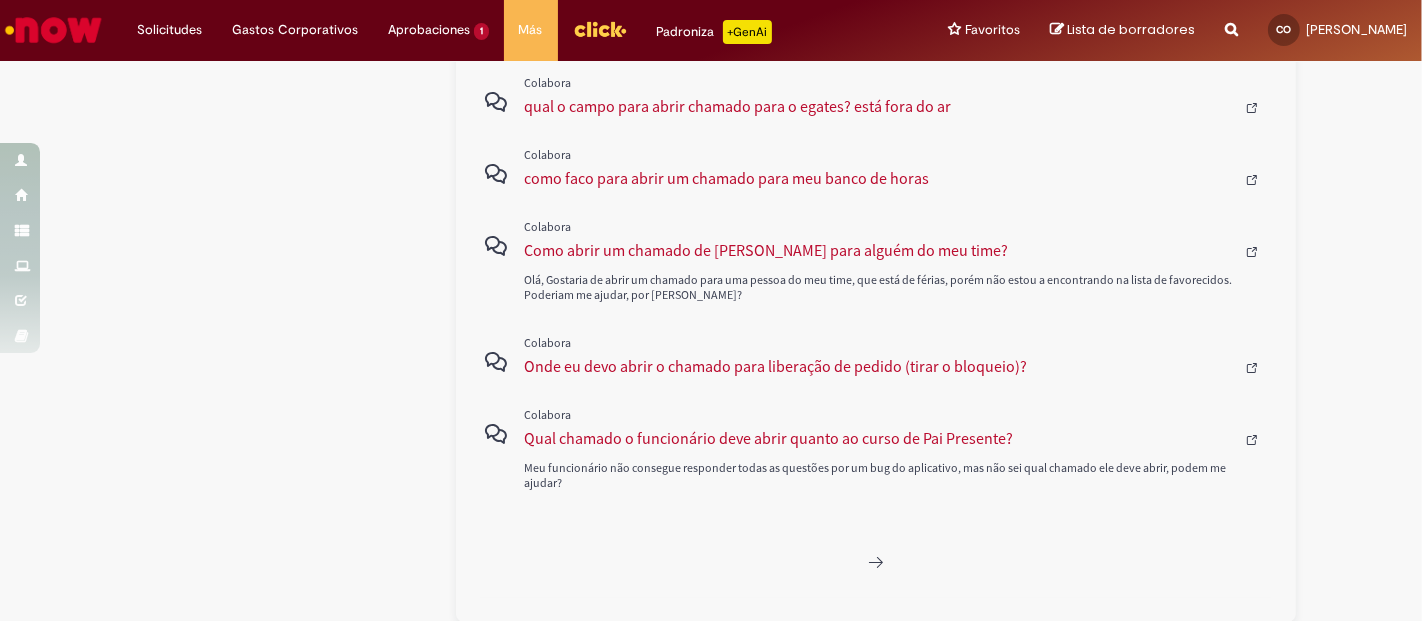 scroll, scrollTop: 852, scrollLeft: 0, axis: vertical 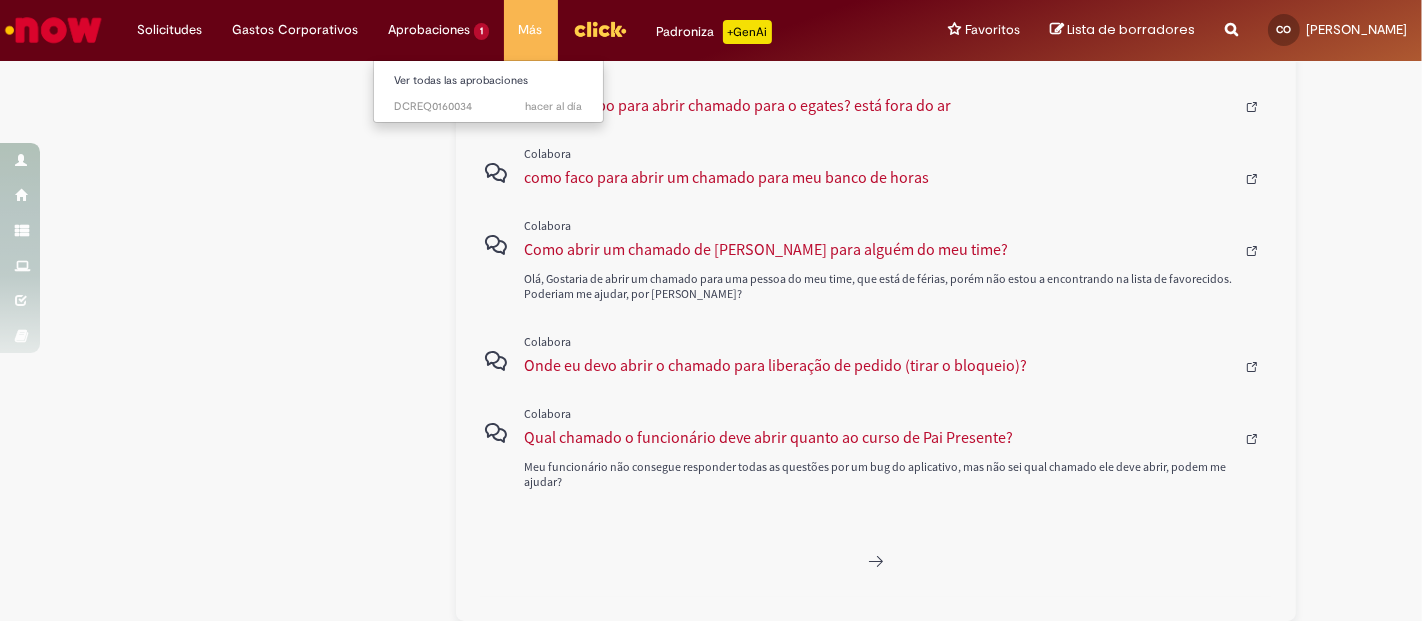 click on "Aprobaciones   1
Ver todas las aprobaciones
hacer al día hacer al día  DCREQ0160034" at bounding box center [169, 30] 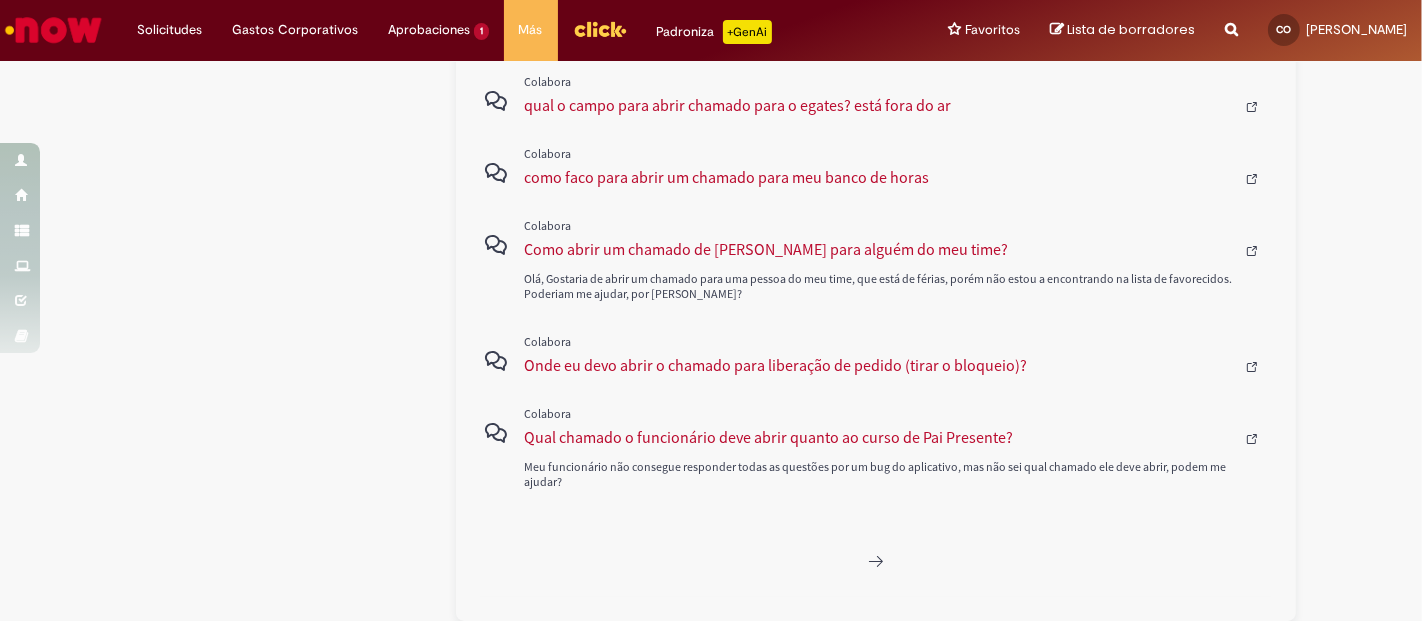 click at bounding box center (726, 6) 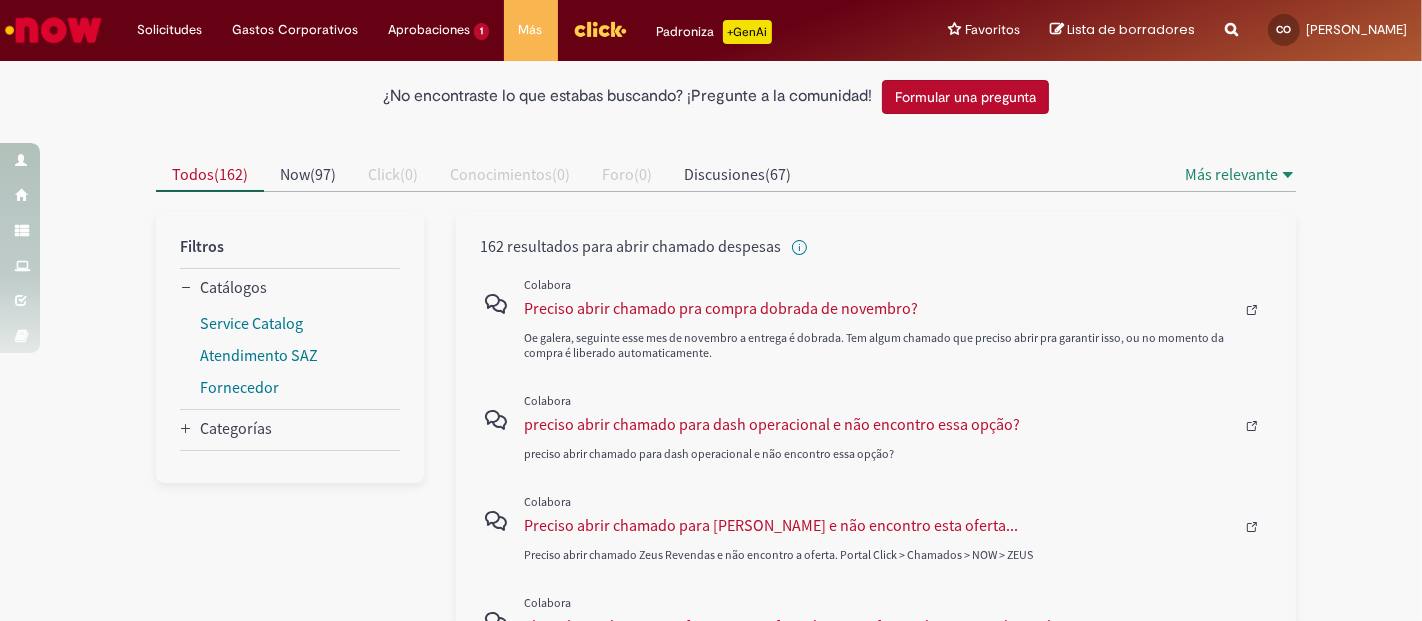 scroll, scrollTop: 0, scrollLeft: 0, axis: both 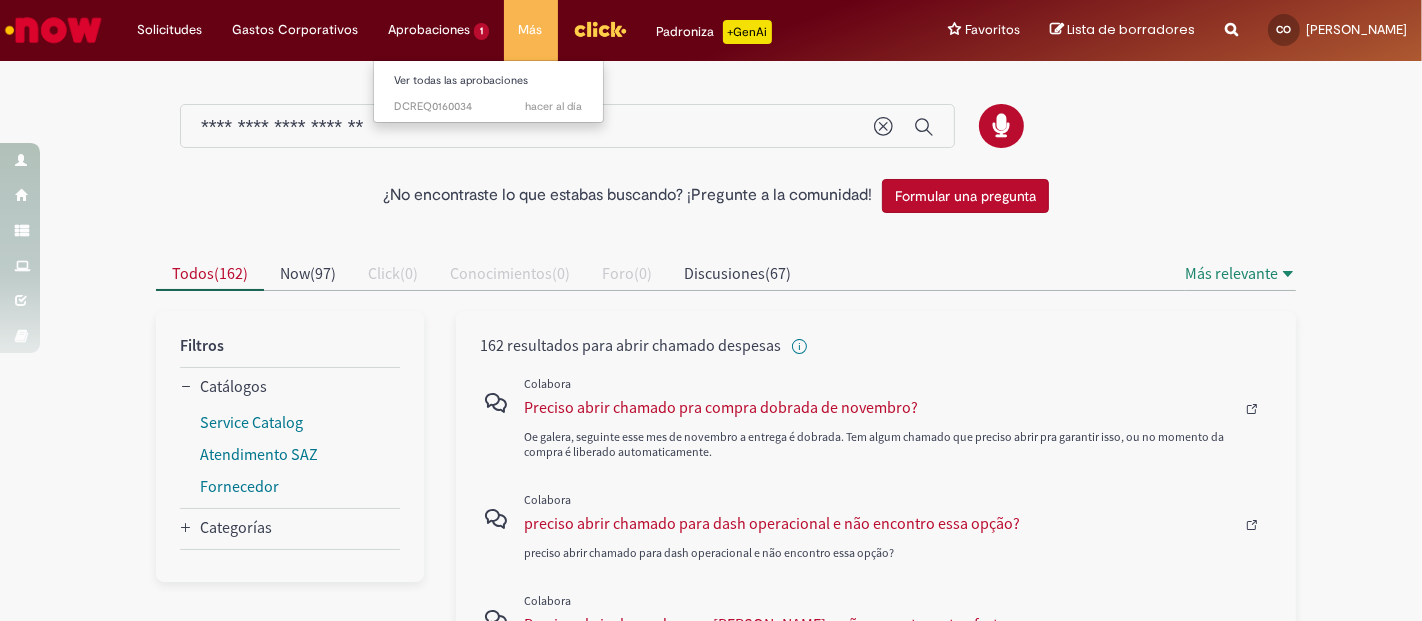 click on "Aprobaciones   1
Ver todas las aprobaciones
hacer al día hacer al día  DCREQ0160034" at bounding box center (169, 30) 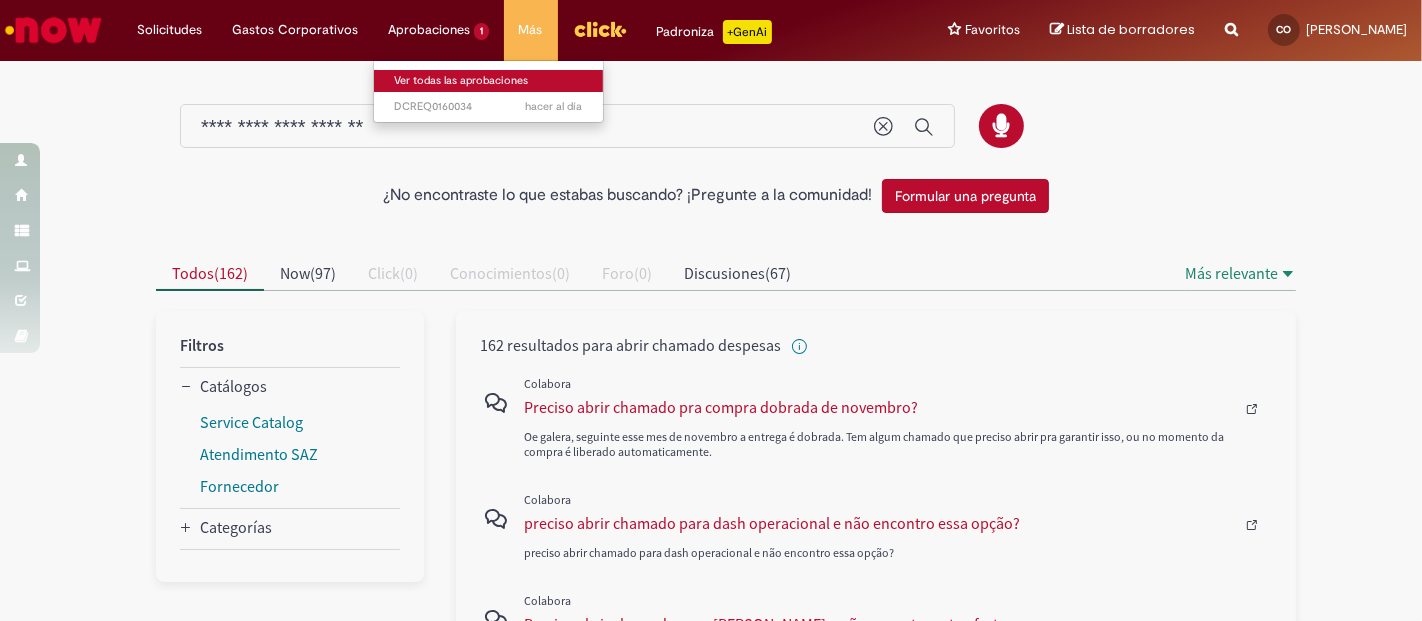 click on "Ver todas las aprobaciones" at bounding box center (488, 81) 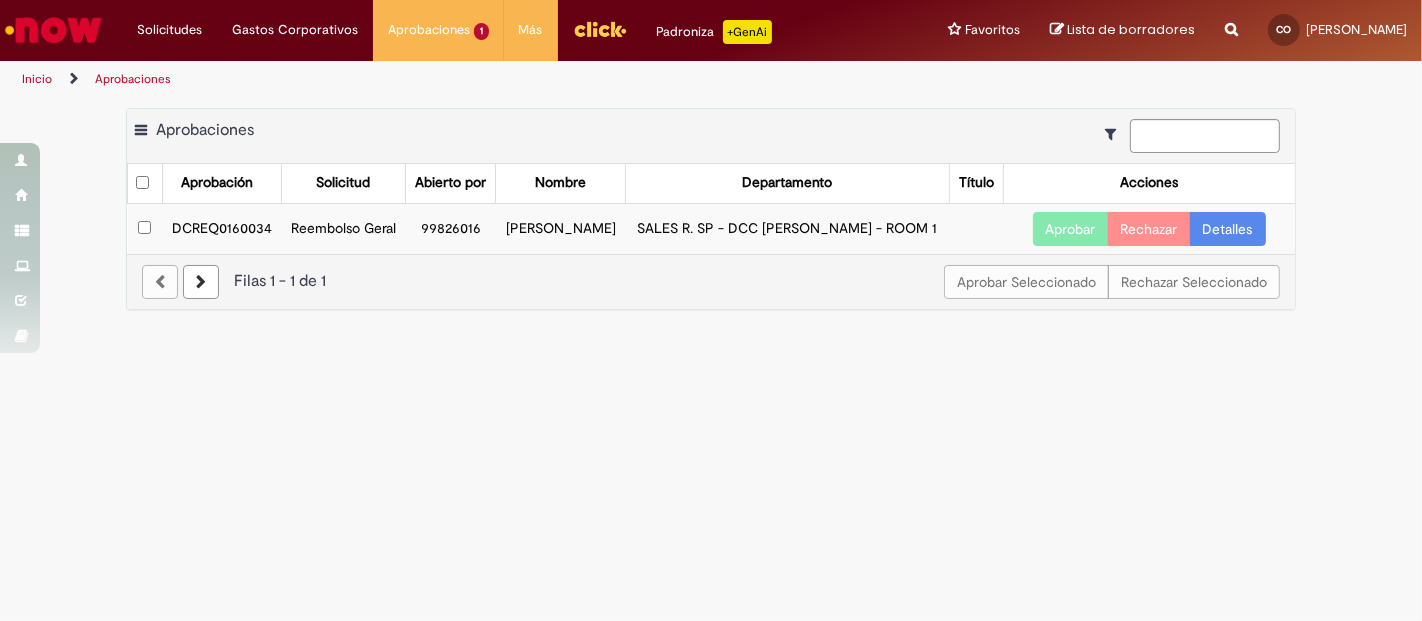 click on "Detalles" at bounding box center (1228, 229) 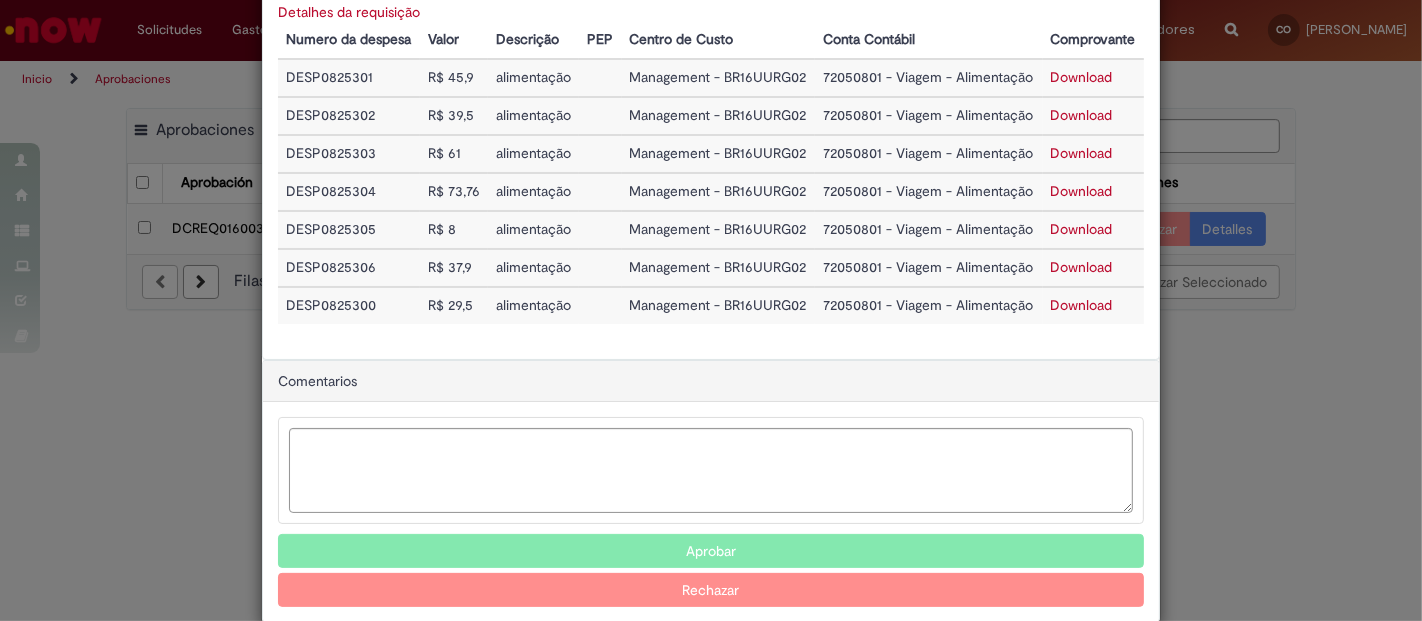 scroll, scrollTop: 277, scrollLeft: 0, axis: vertical 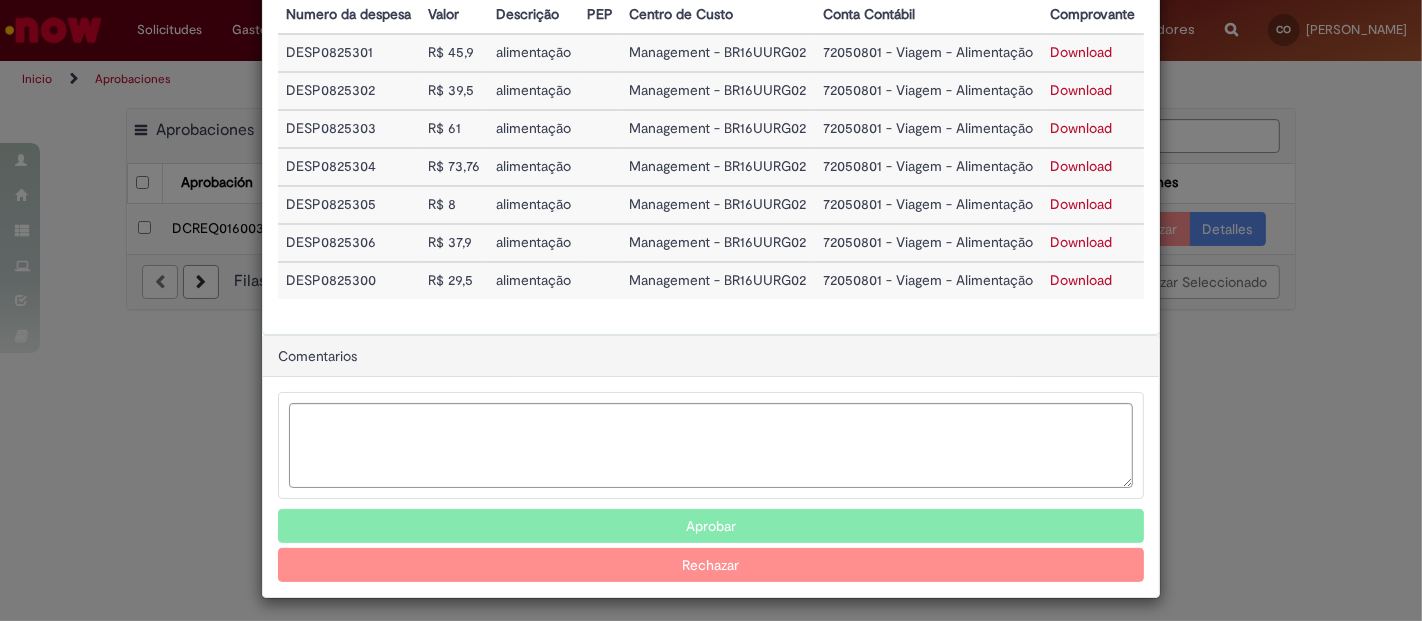 click on "Aprobar" at bounding box center (711, 526) 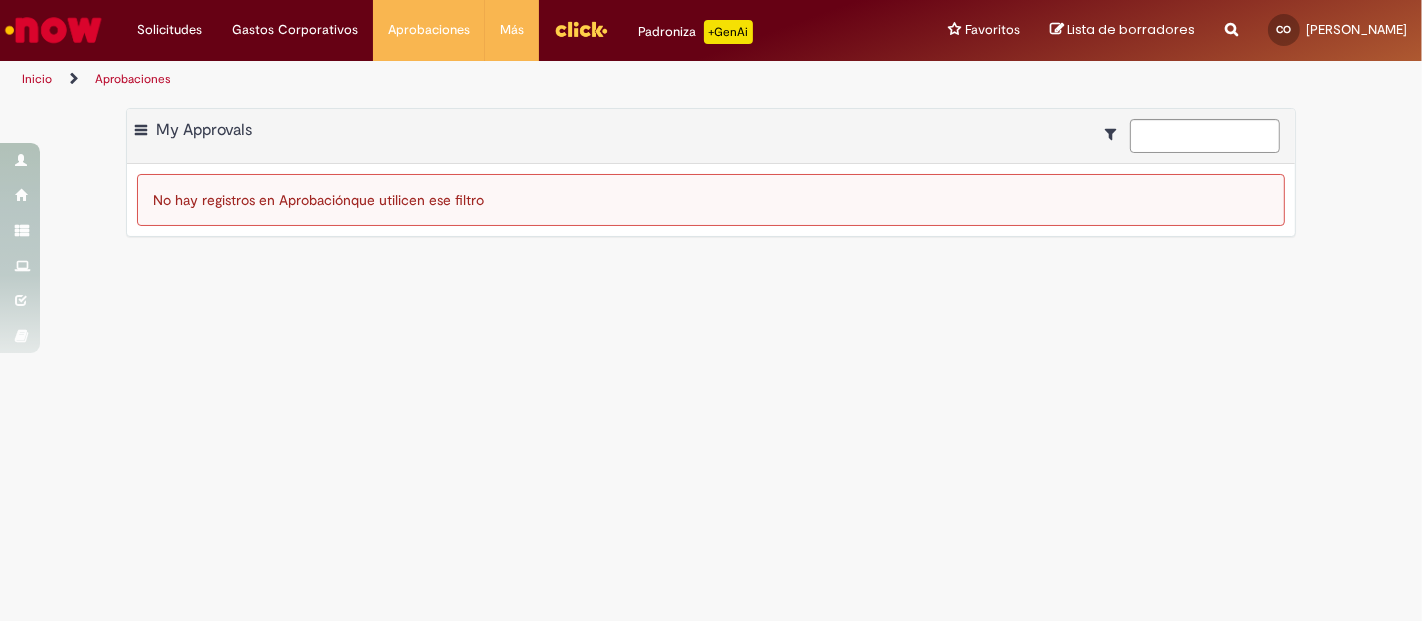 click at bounding box center [581, 29] 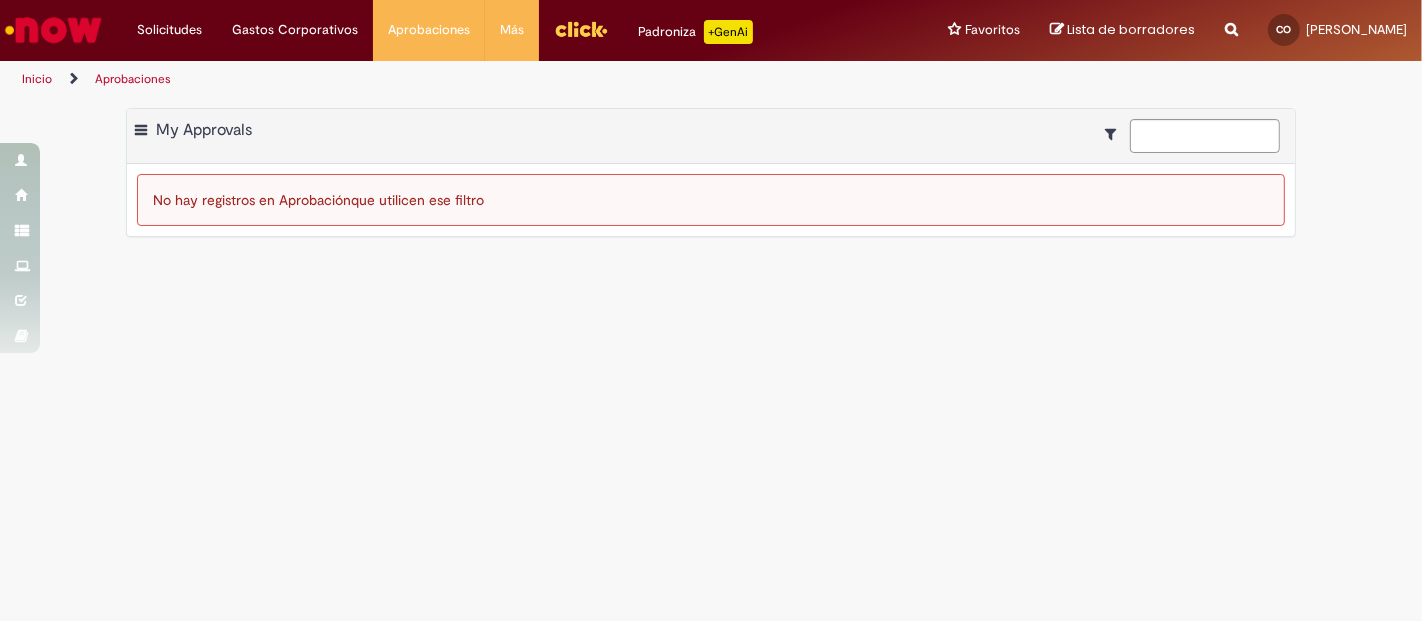 click on "Aprobaciones
Exportar como PDF Exportar como Excel Exportar como CSV
My Approvals
No hay registros en Aprobación  que utilicen ese filtro" at bounding box center (711, 359) 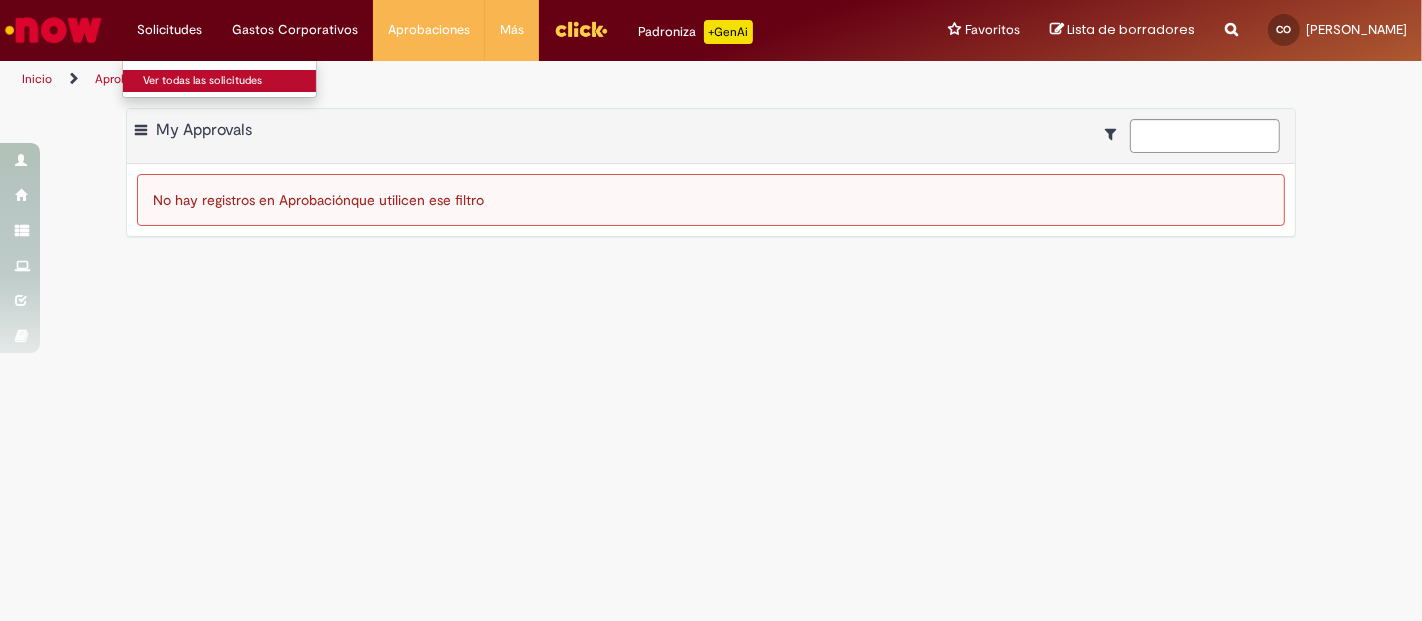 click on "Ver todas las solicitudes" at bounding box center [233, 81] 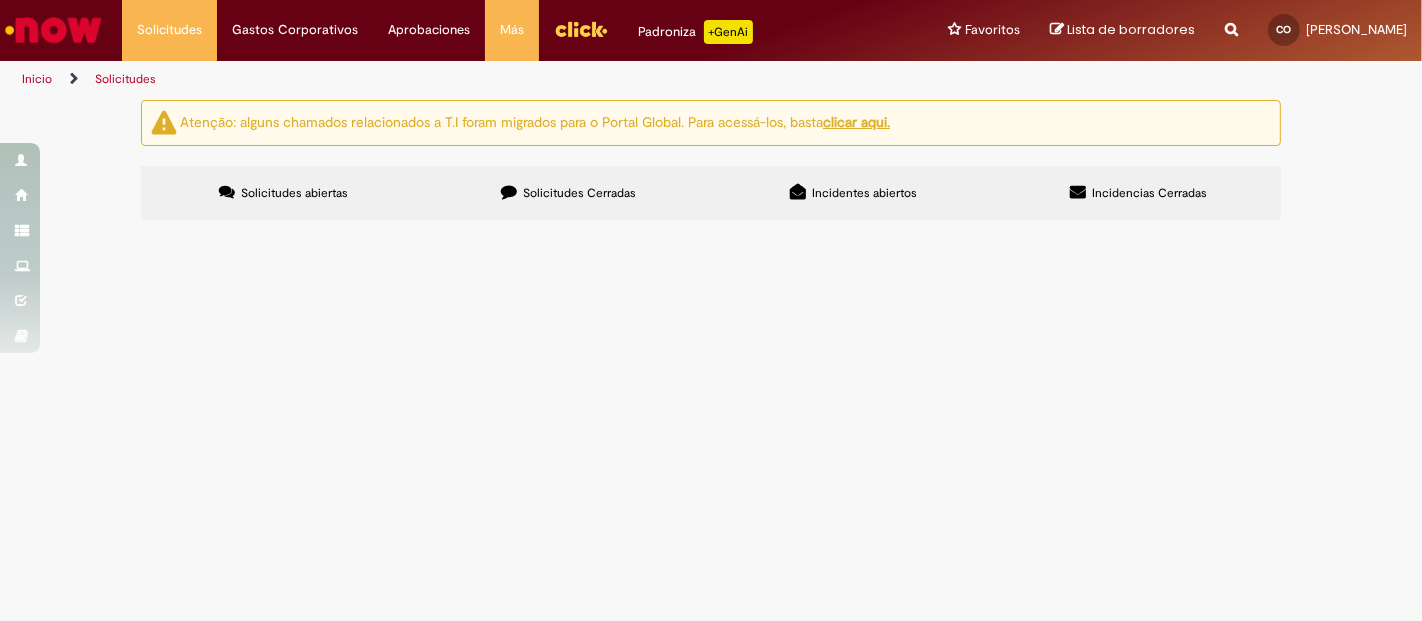 click on "Inicio" at bounding box center [37, 79] 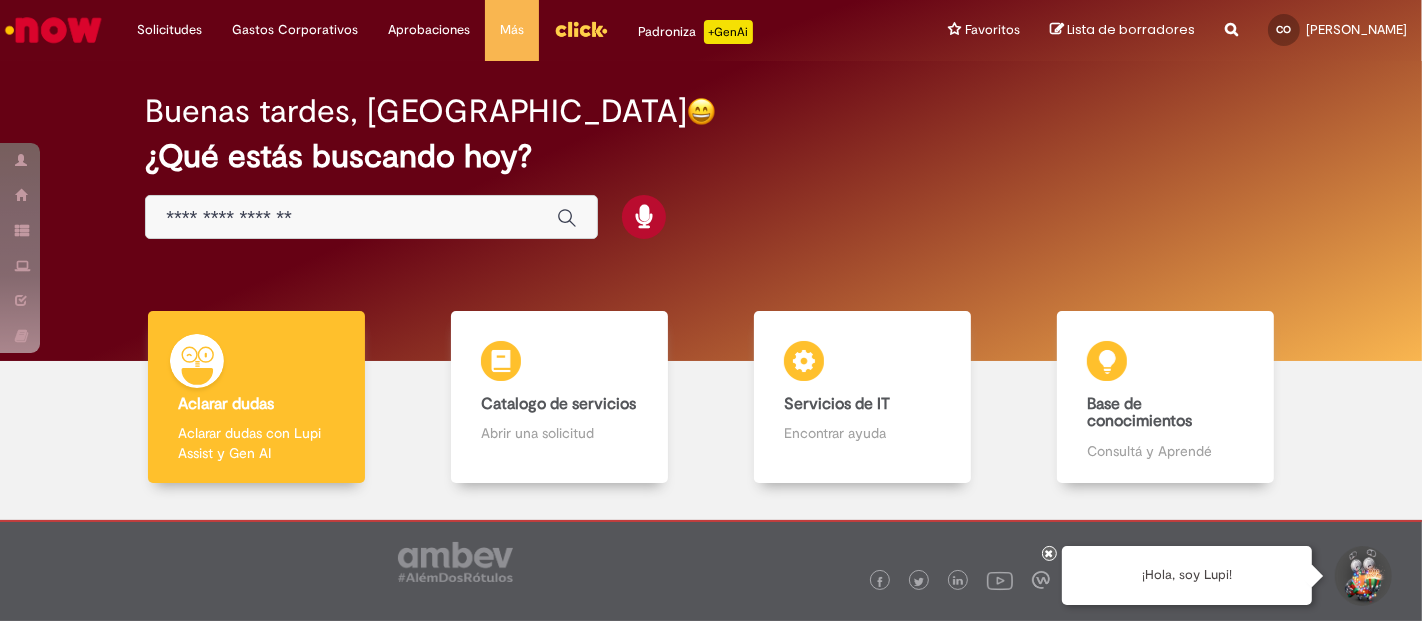 click at bounding box center [351, 218] 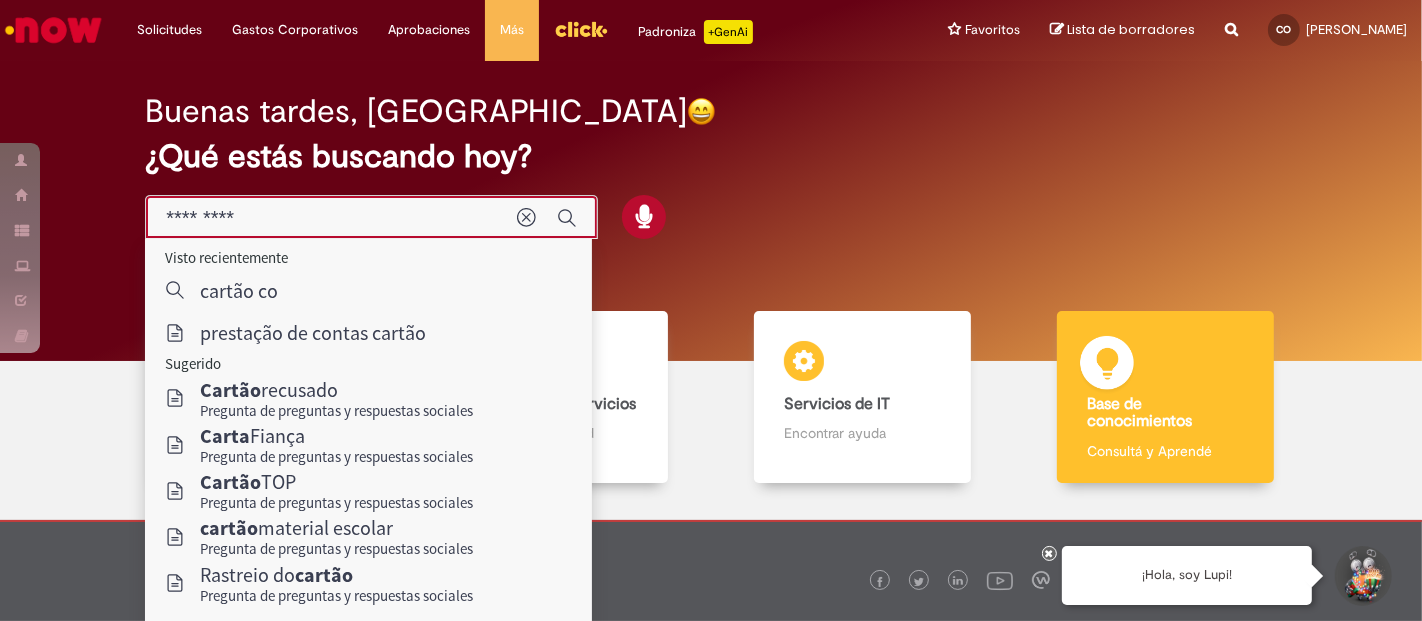 type on "**********" 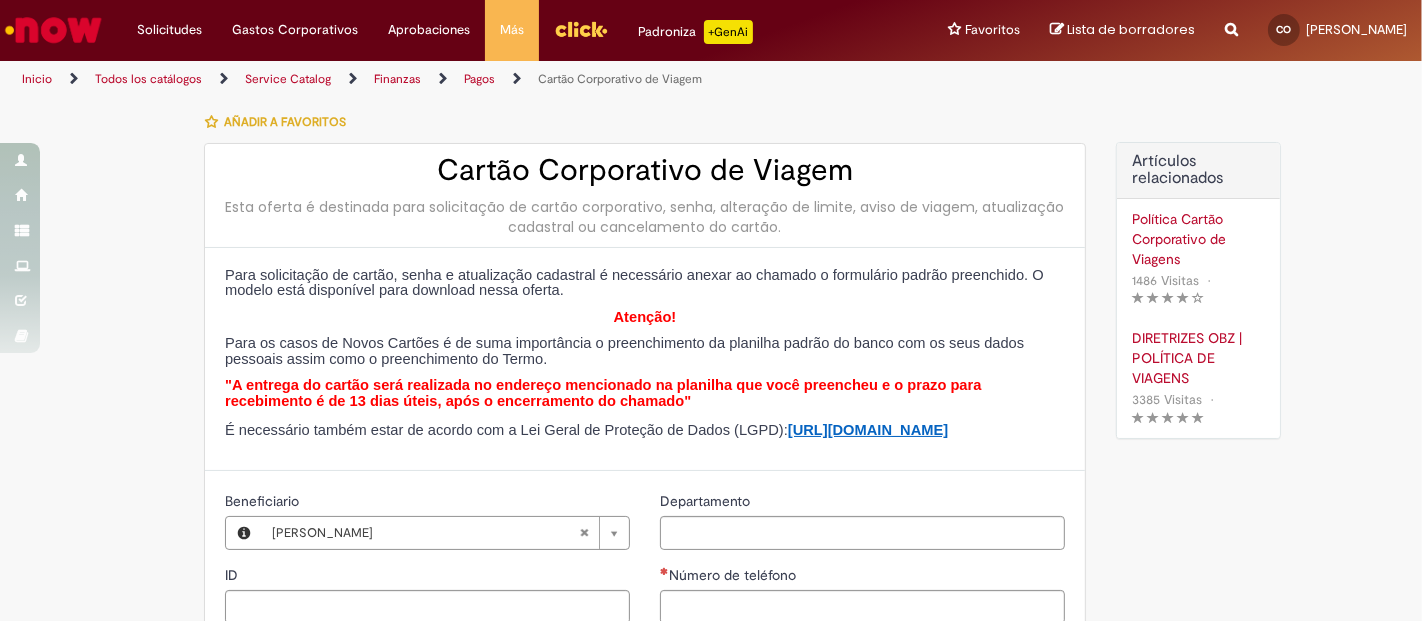 type on "********" 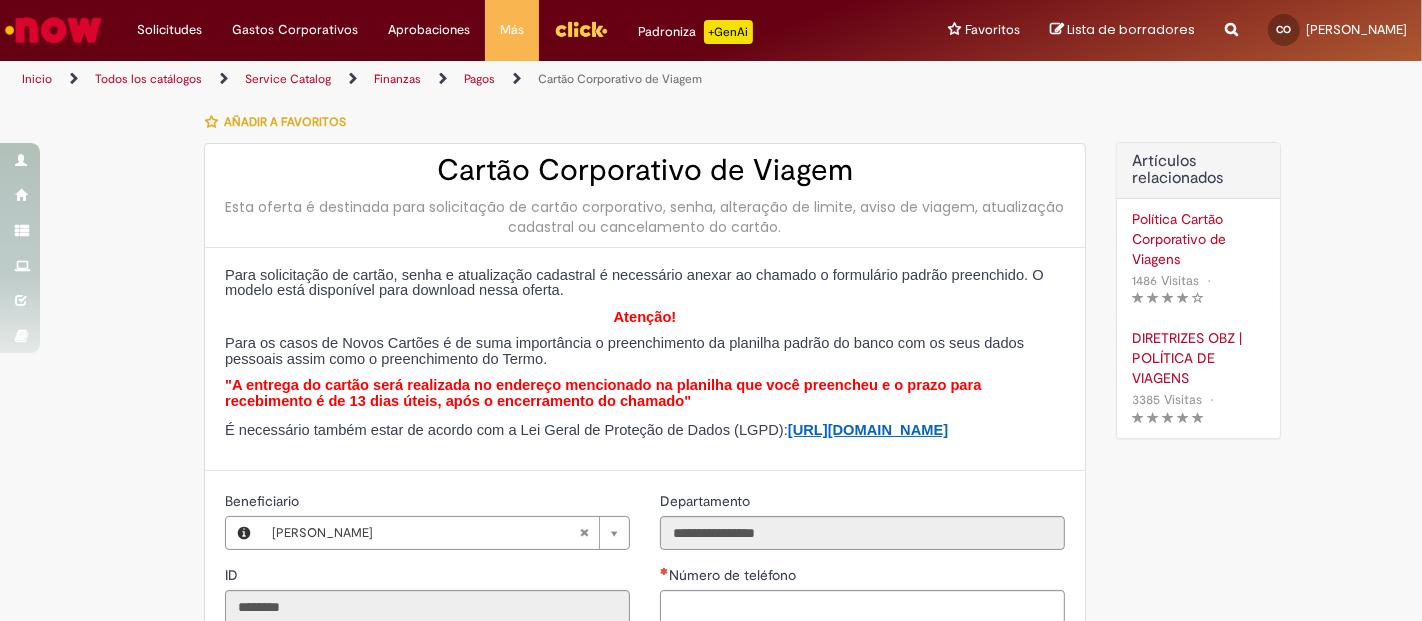 type on "**********" 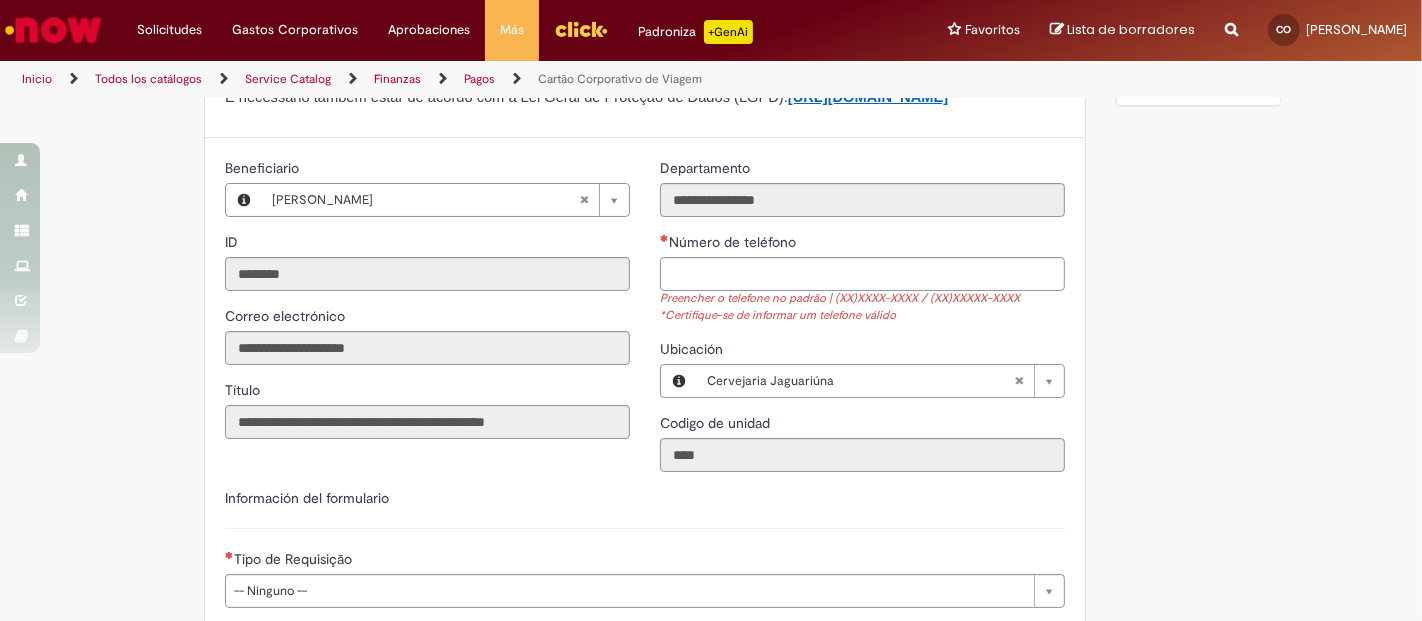 scroll, scrollTop: 444, scrollLeft: 0, axis: vertical 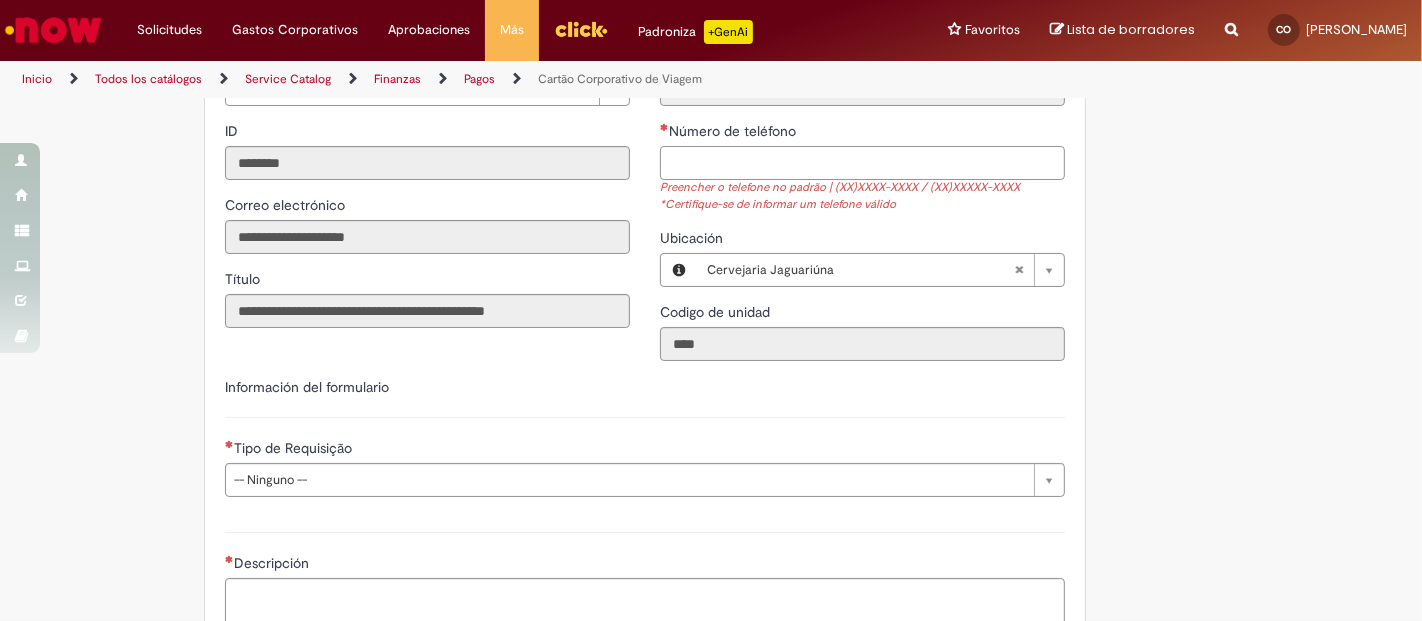 click on "Número de teléfono" at bounding box center (862, 163) 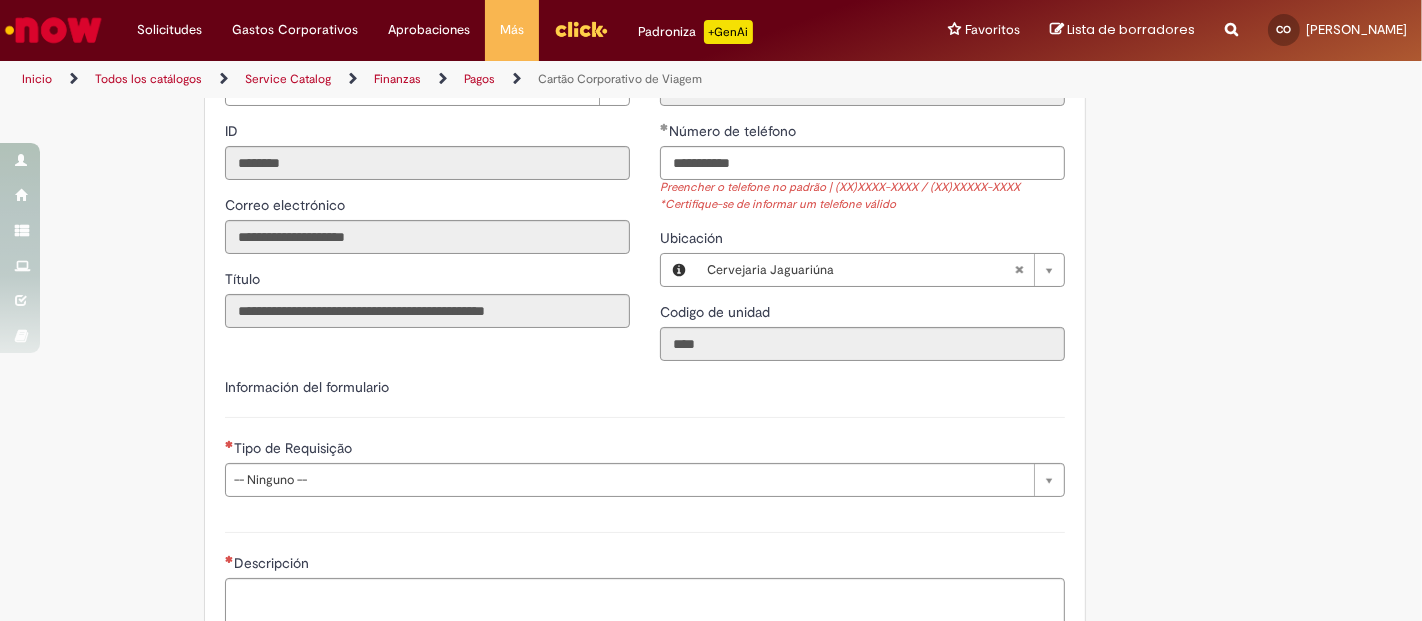 type on "**********" 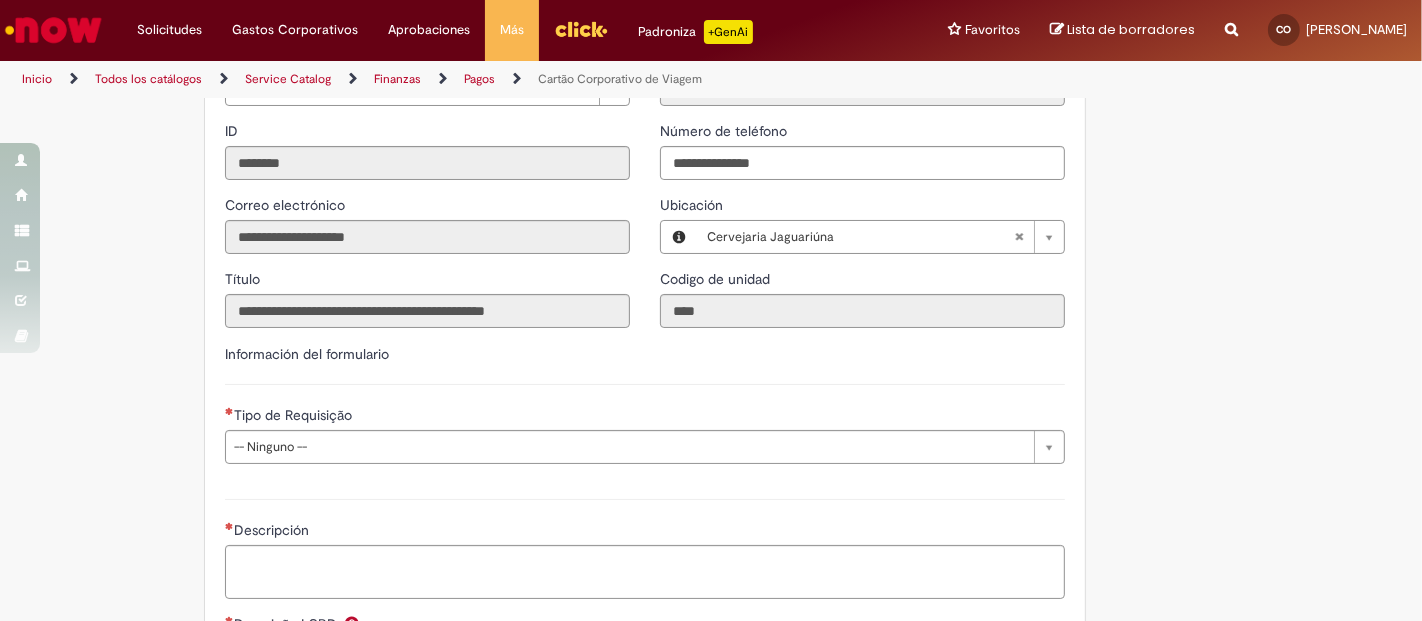 click on "**********" at bounding box center [645, 499] 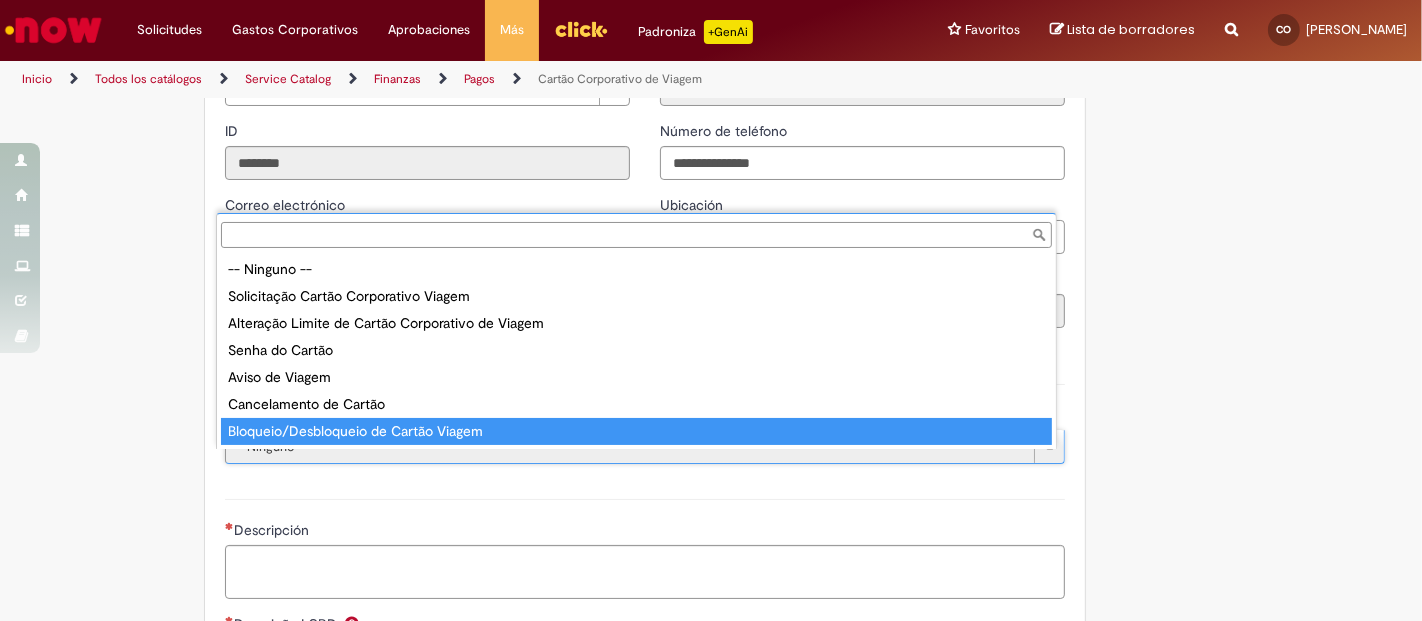 type on "**********" 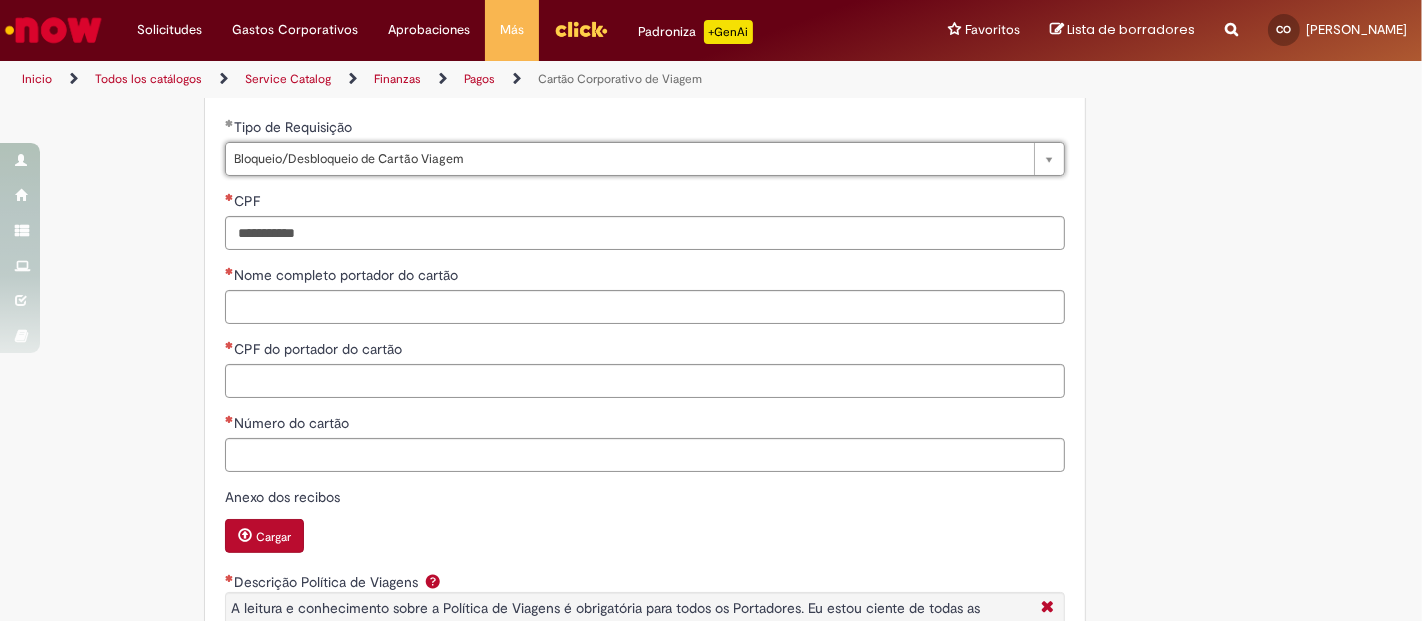 scroll, scrollTop: 777, scrollLeft: 0, axis: vertical 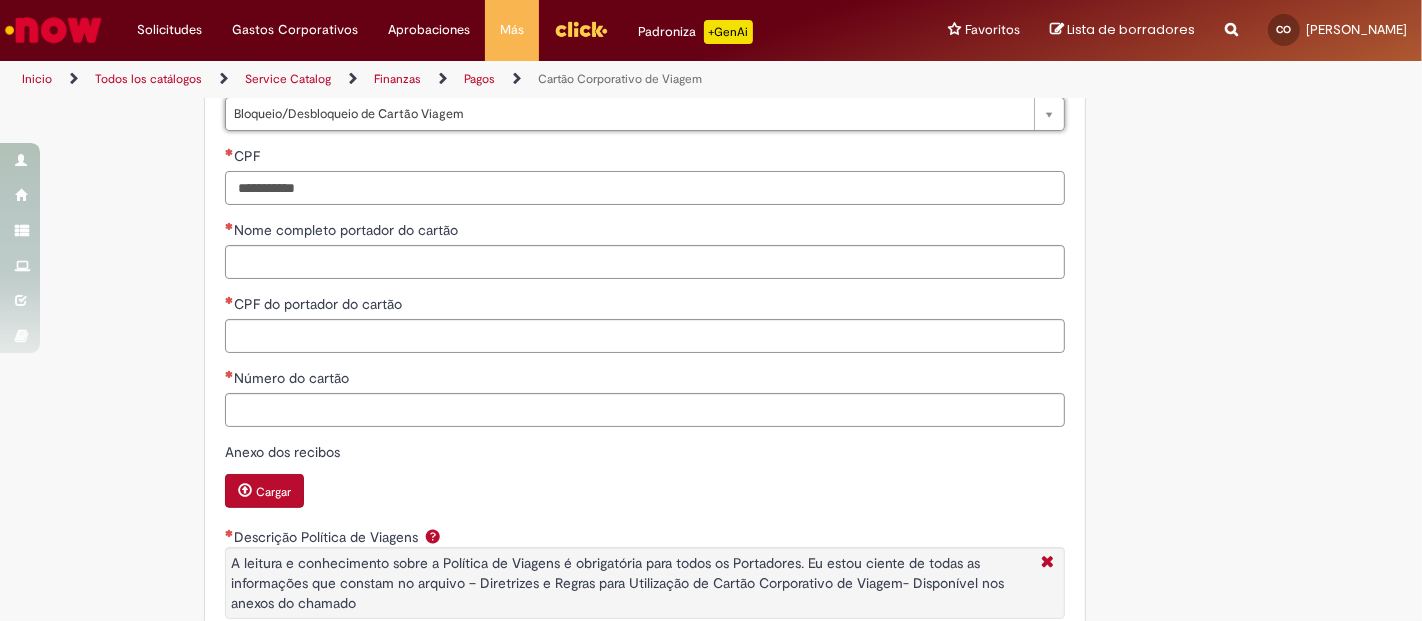 click on "CPF" at bounding box center (645, 188) 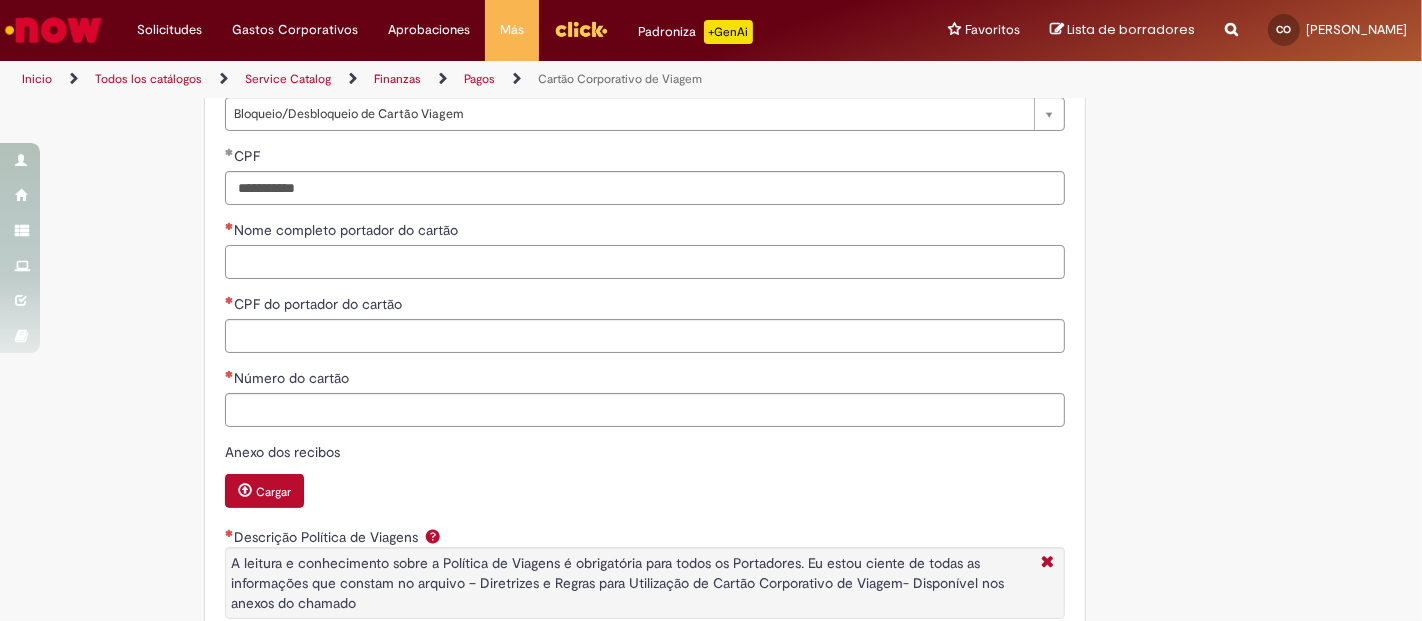 click on "Nome completo portador do cartão" at bounding box center [645, 262] 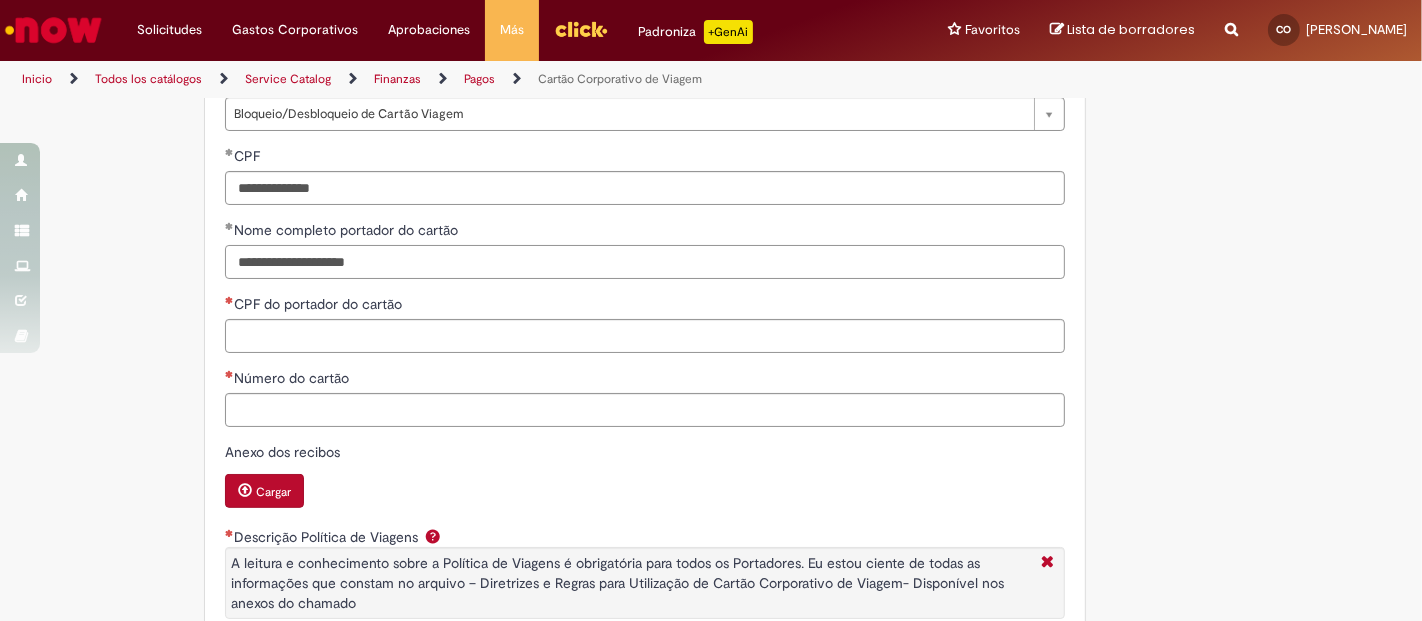 type on "**********" 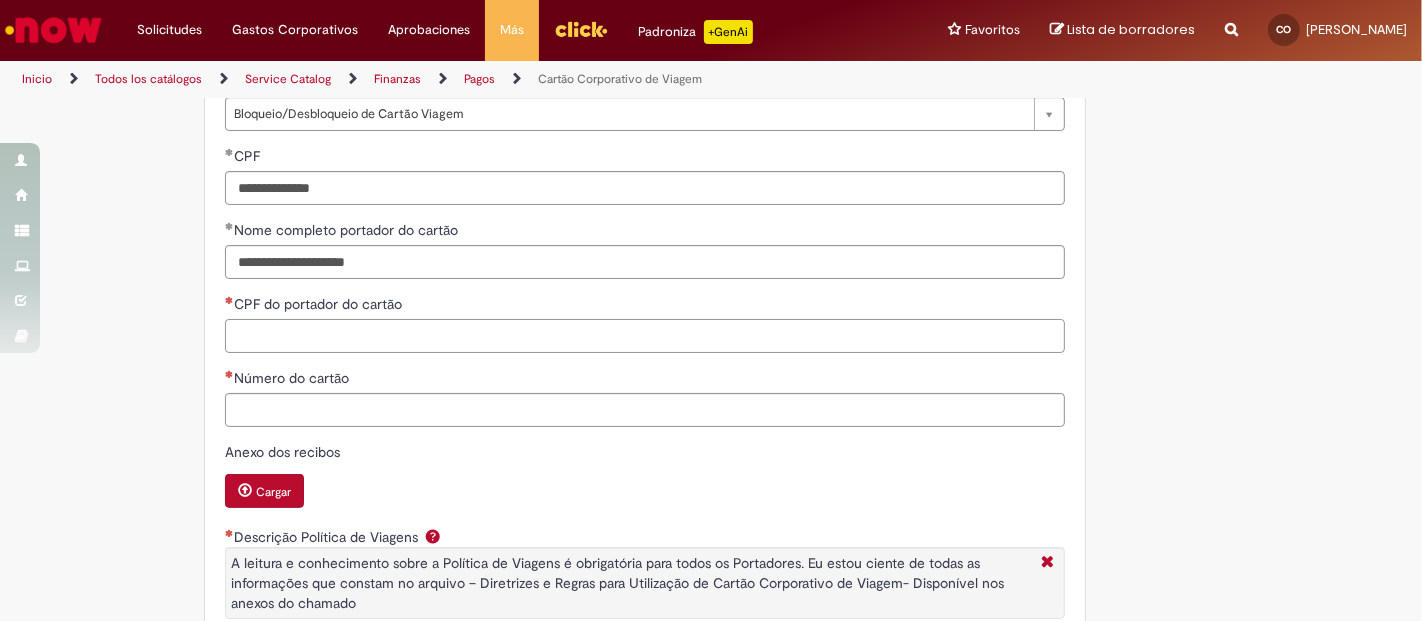 click on "CPF do portador do cartão" at bounding box center [645, 336] 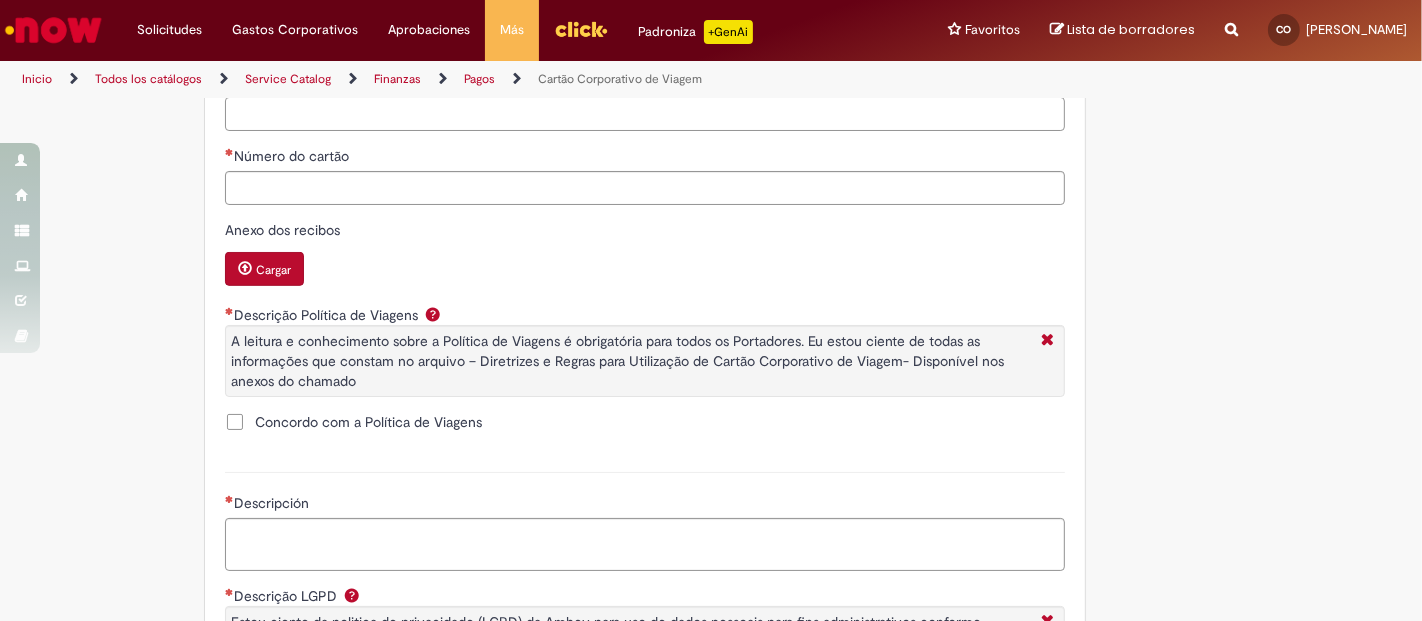 scroll, scrollTop: 1000, scrollLeft: 0, axis: vertical 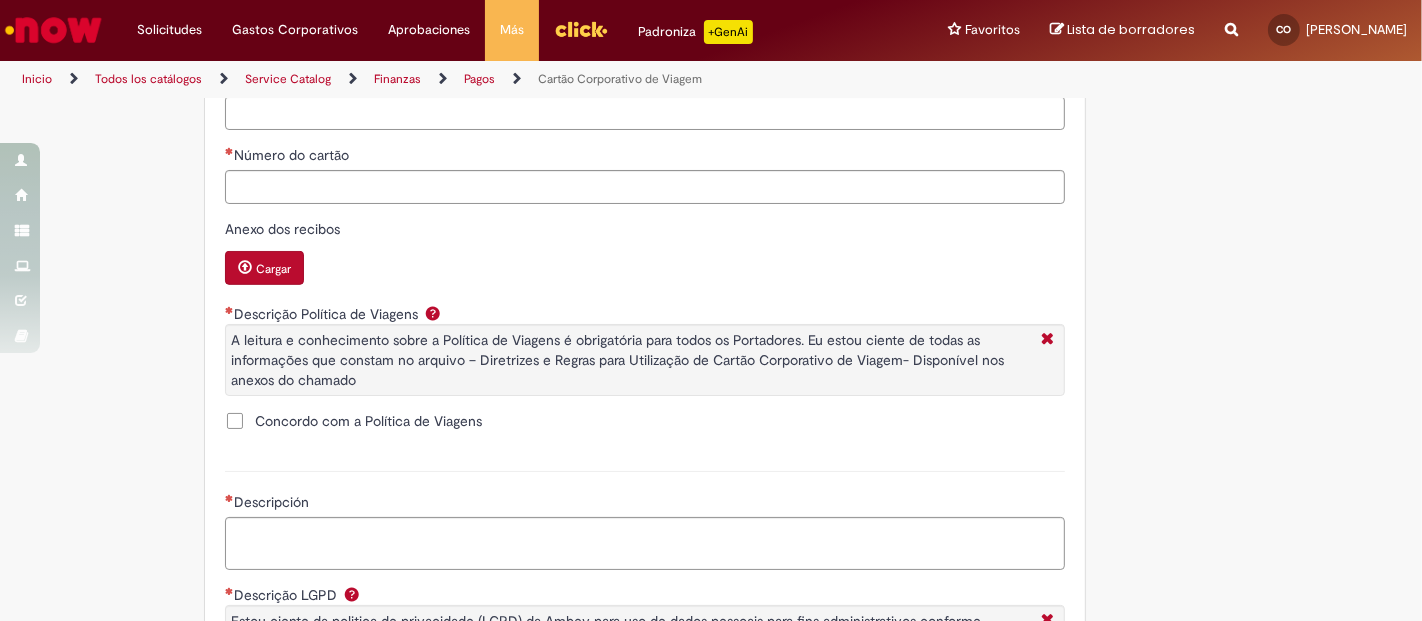 click on "Concordo com a Política de Viagens" at bounding box center (368, 421) 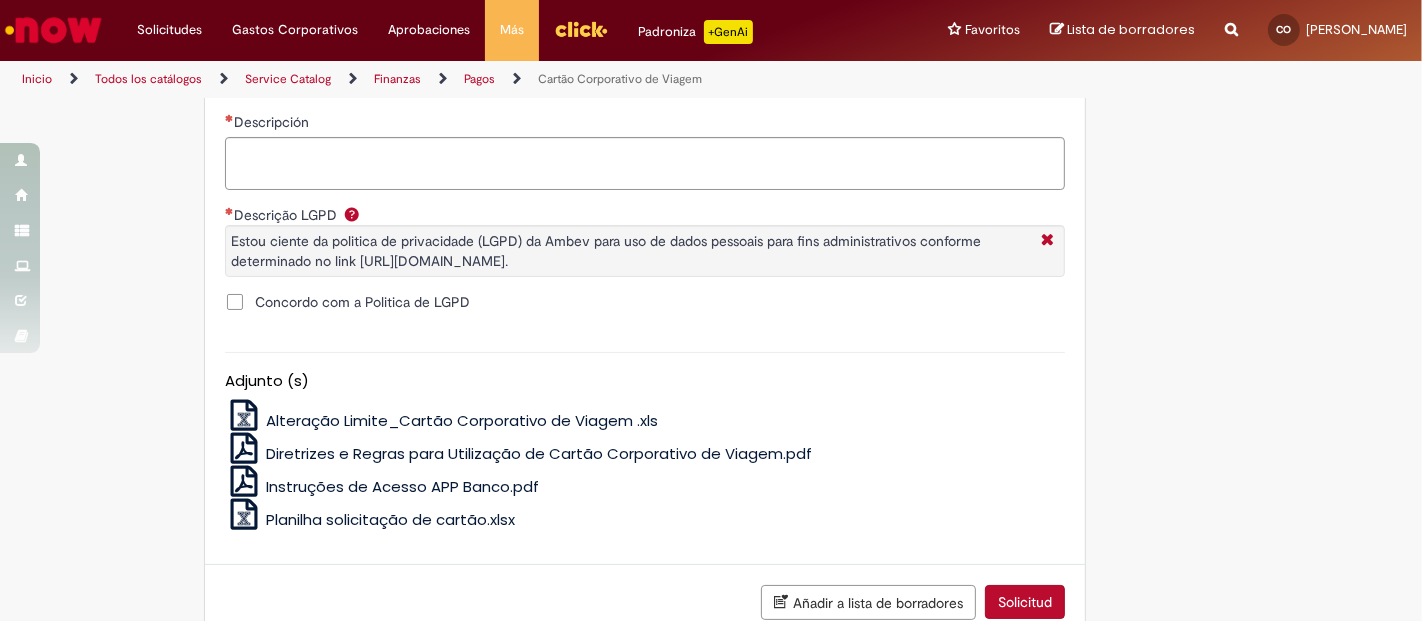 scroll, scrollTop: 1444, scrollLeft: 0, axis: vertical 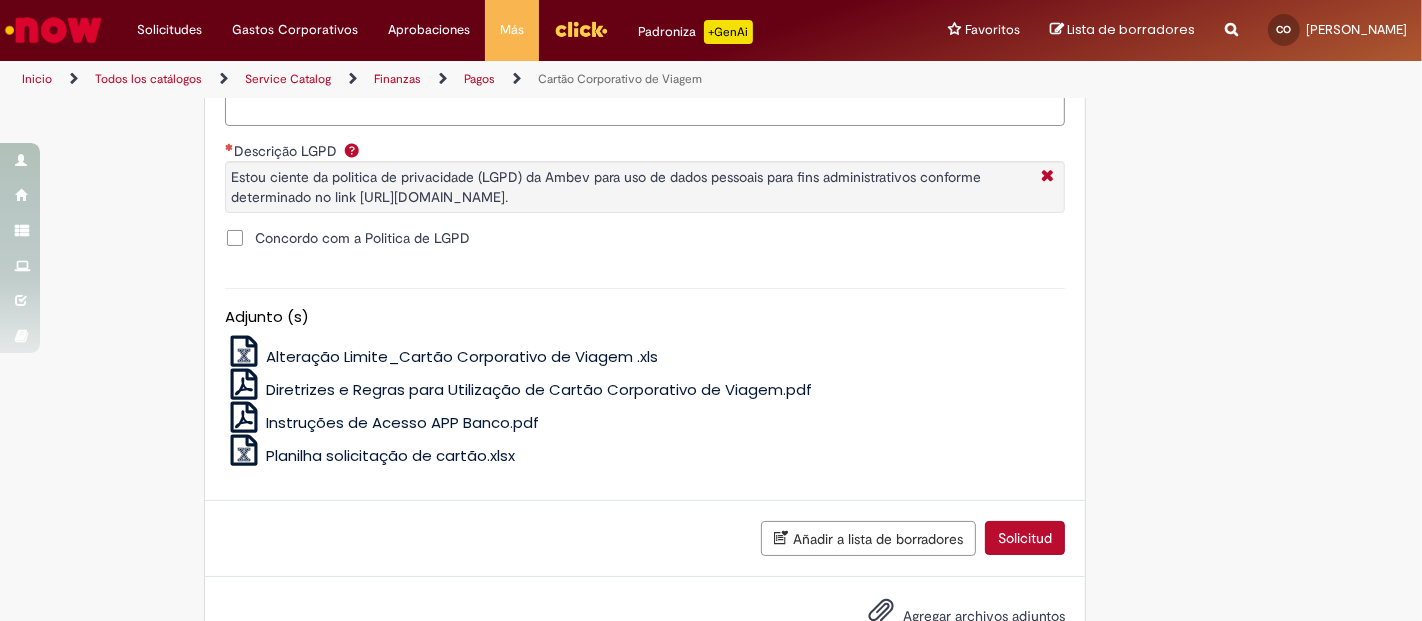 drag, startPoint x: 610, startPoint y: 193, endPoint x: 1008, endPoint y: 229, distance: 399.62482 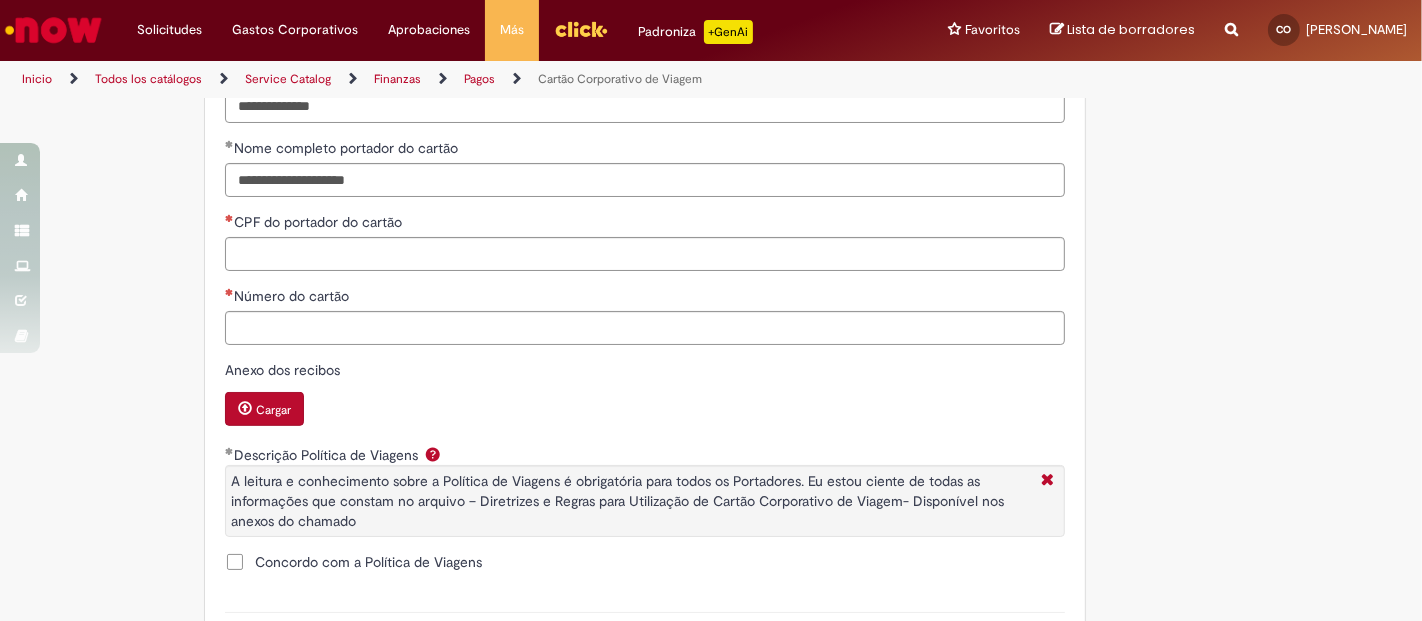 scroll, scrollTop: 748, scrollLeft: 0, axis: vertical 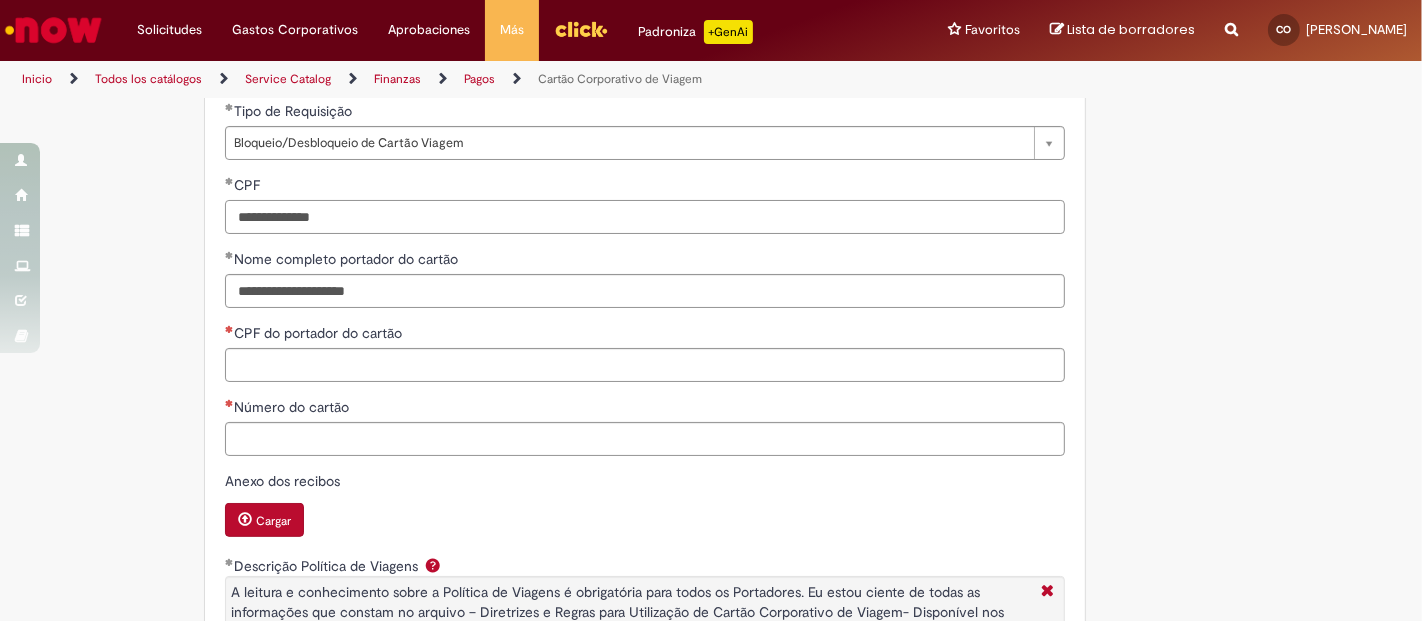 drag, startPoint x: 375, startPoint y: 236, endPoint x: 396, endPoint y: 239, distance: 21.213203 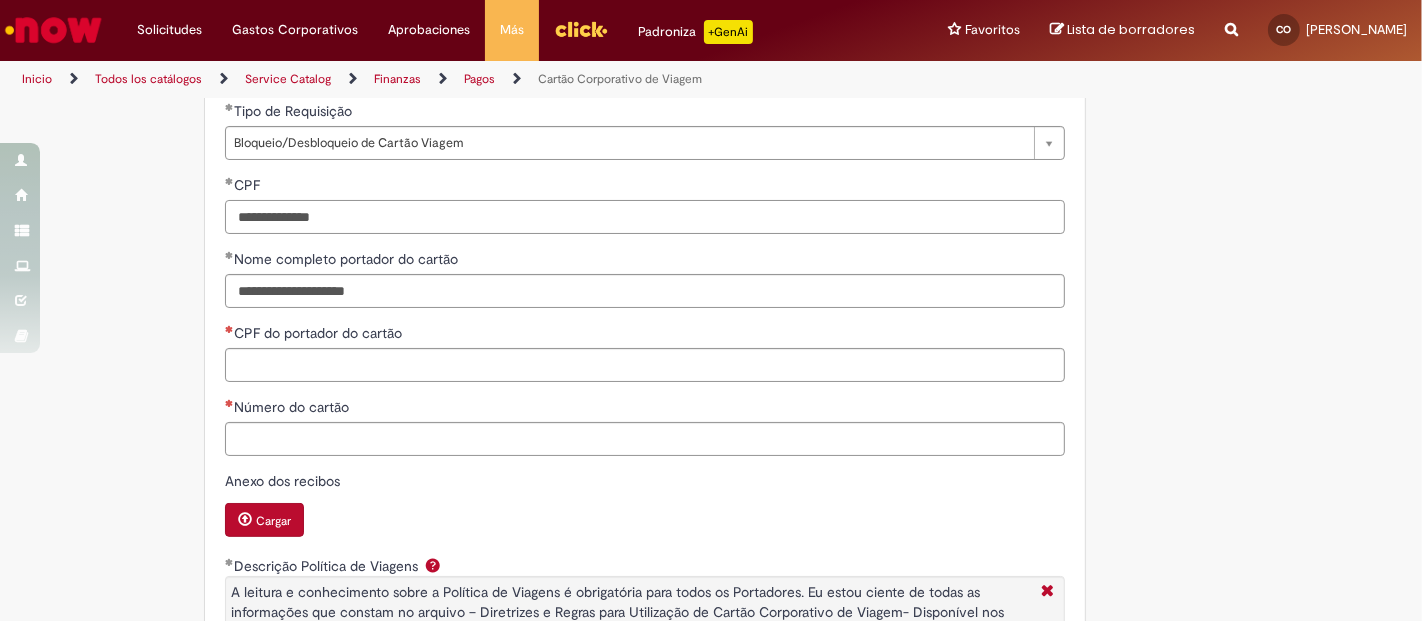 drag, startPoint x: 559, startPoint y: 241, endPoint x: 161, endPoint y: 265, distance: 398.72296 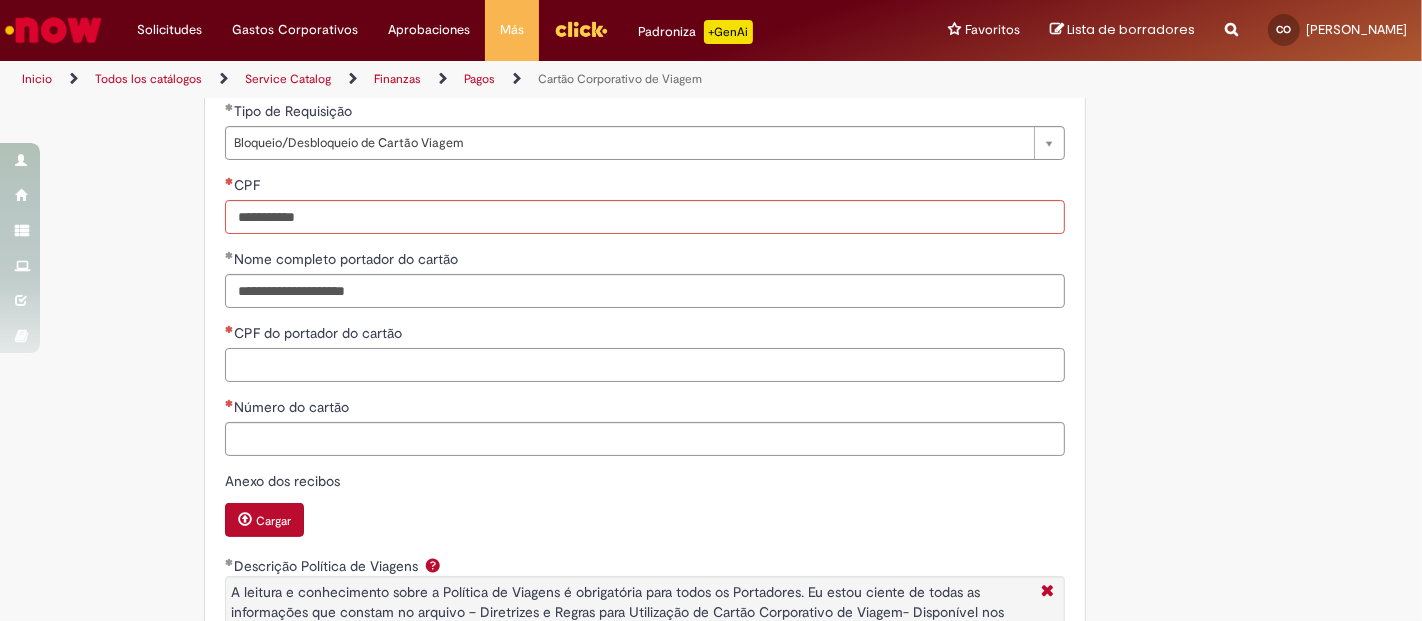 drag, startPoint x: 221, startPoint y: 376, endPoint x: 251, endPoint y: 371, distance: 30.413813 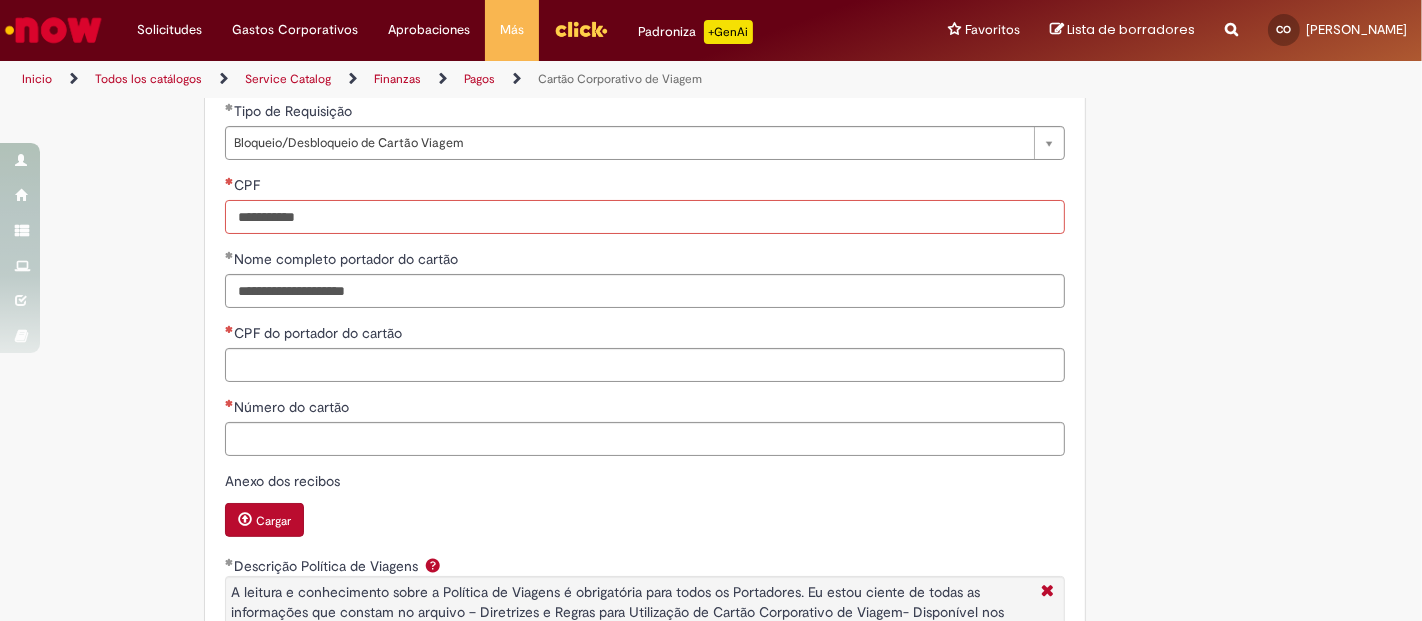 click on "CPF" at bounding box center (645, 217) 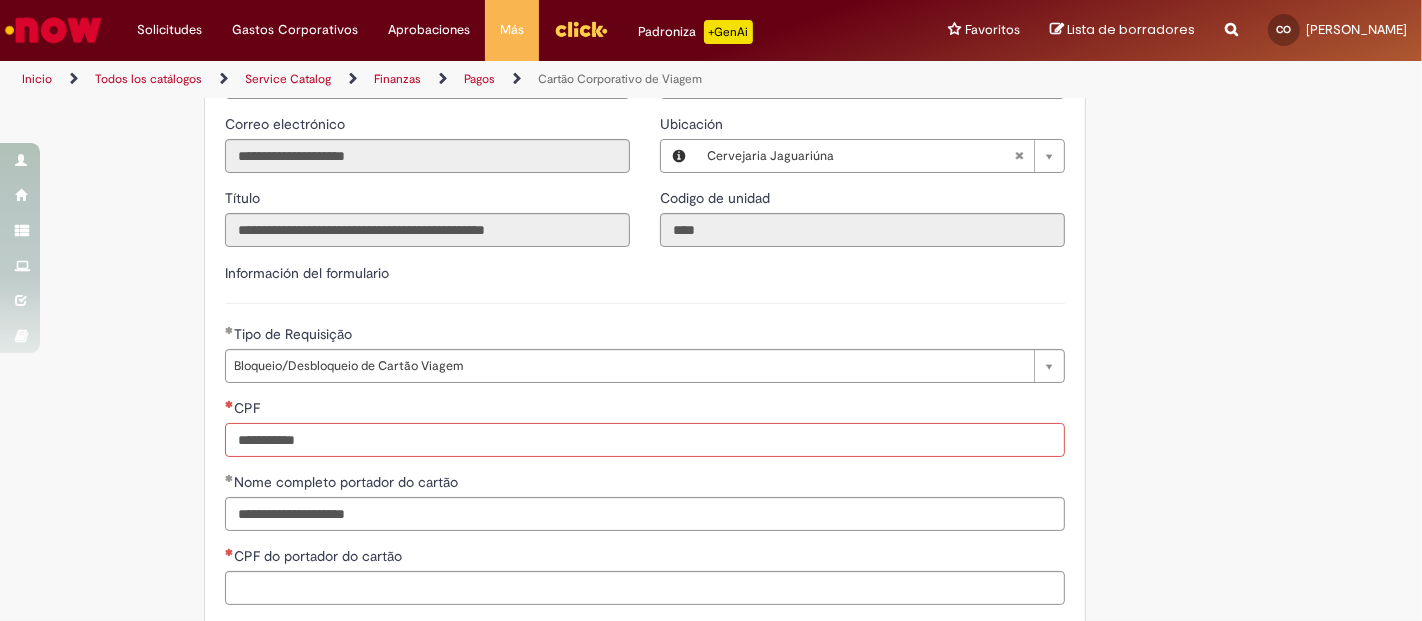 scroll, scrollTop: 748, scrollLeft: 0, axis: vertical 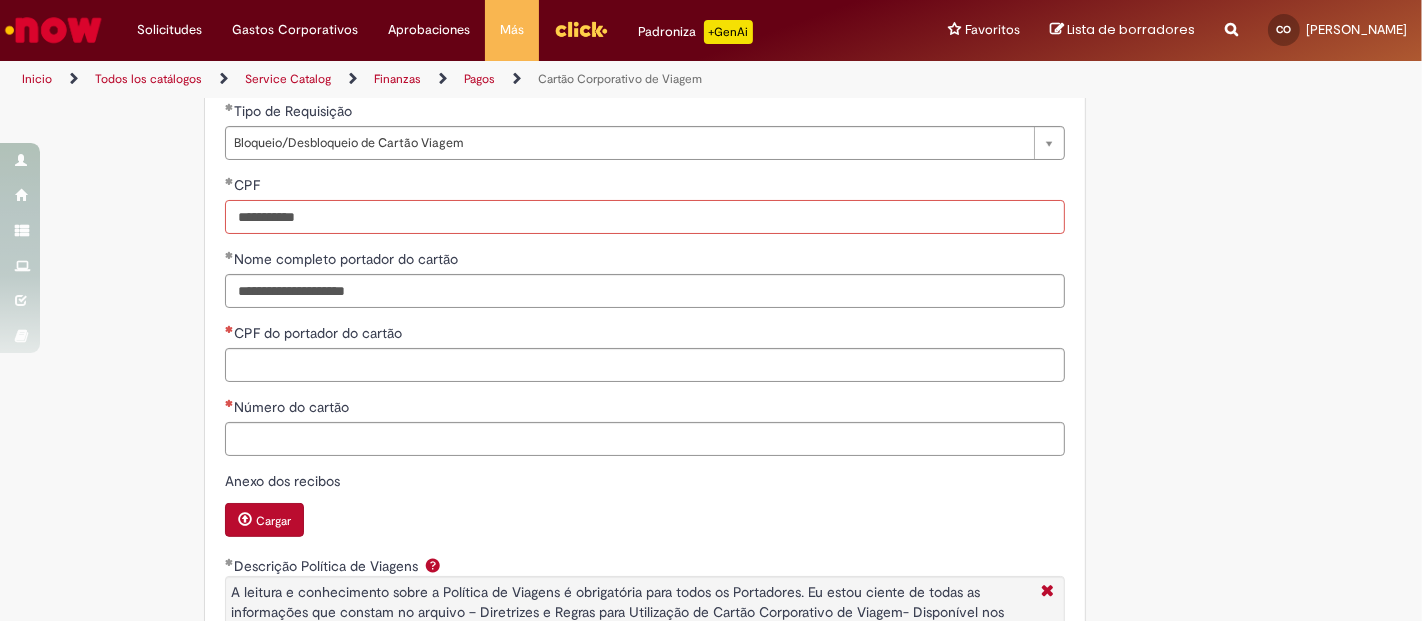 drag, startPoint x: 316, startPoint y: 232, endPoint x: 200, endPoint y: 235, distance: 116.03879 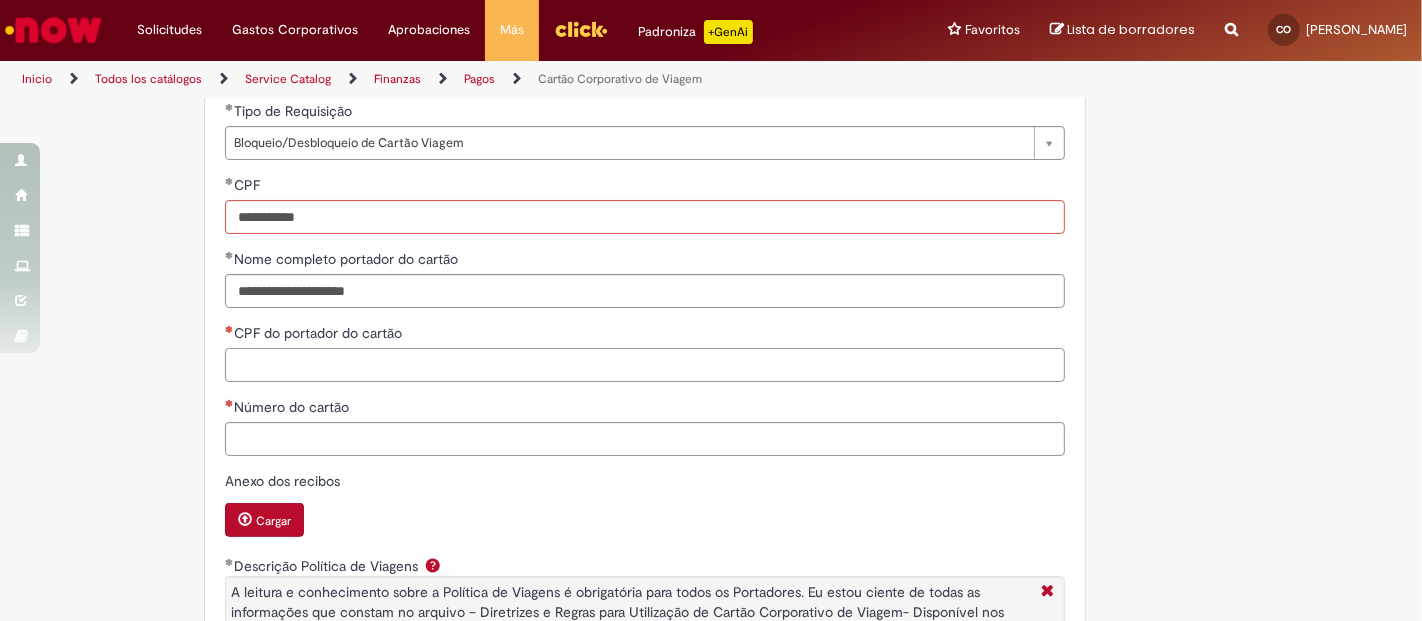 type on "**********" 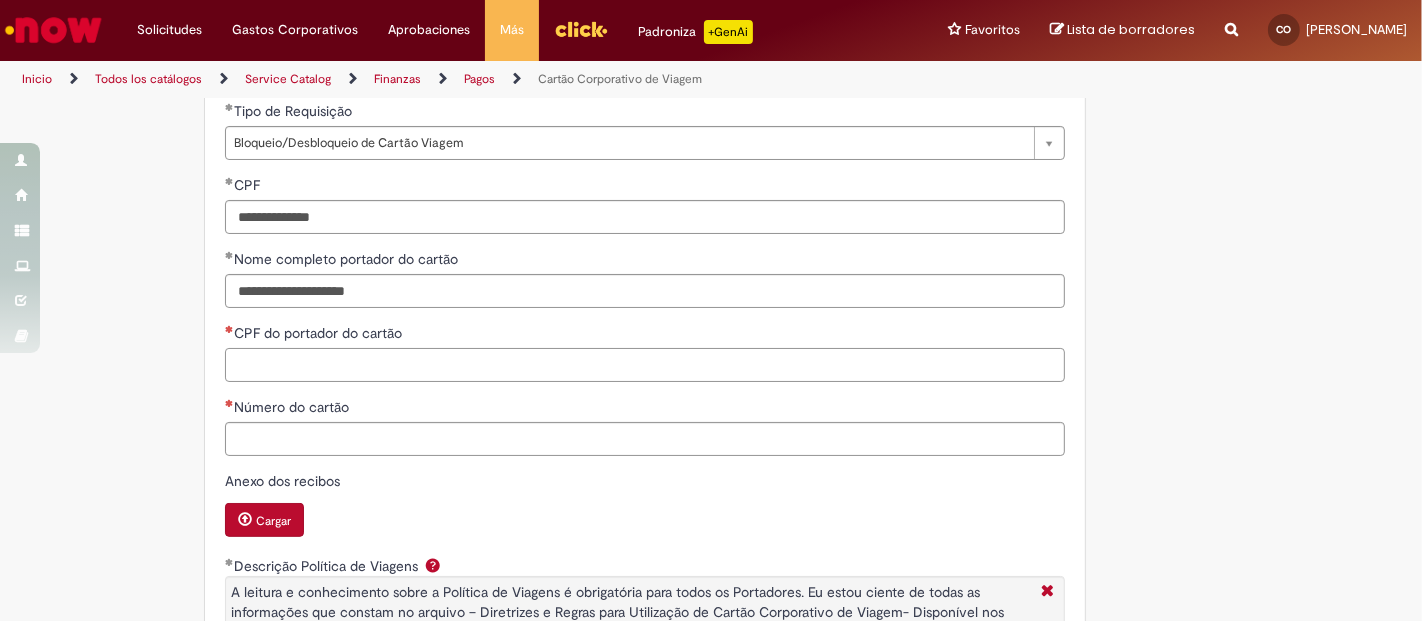 click on "CPF do portador do cartão" at bounding box center [645, 365] 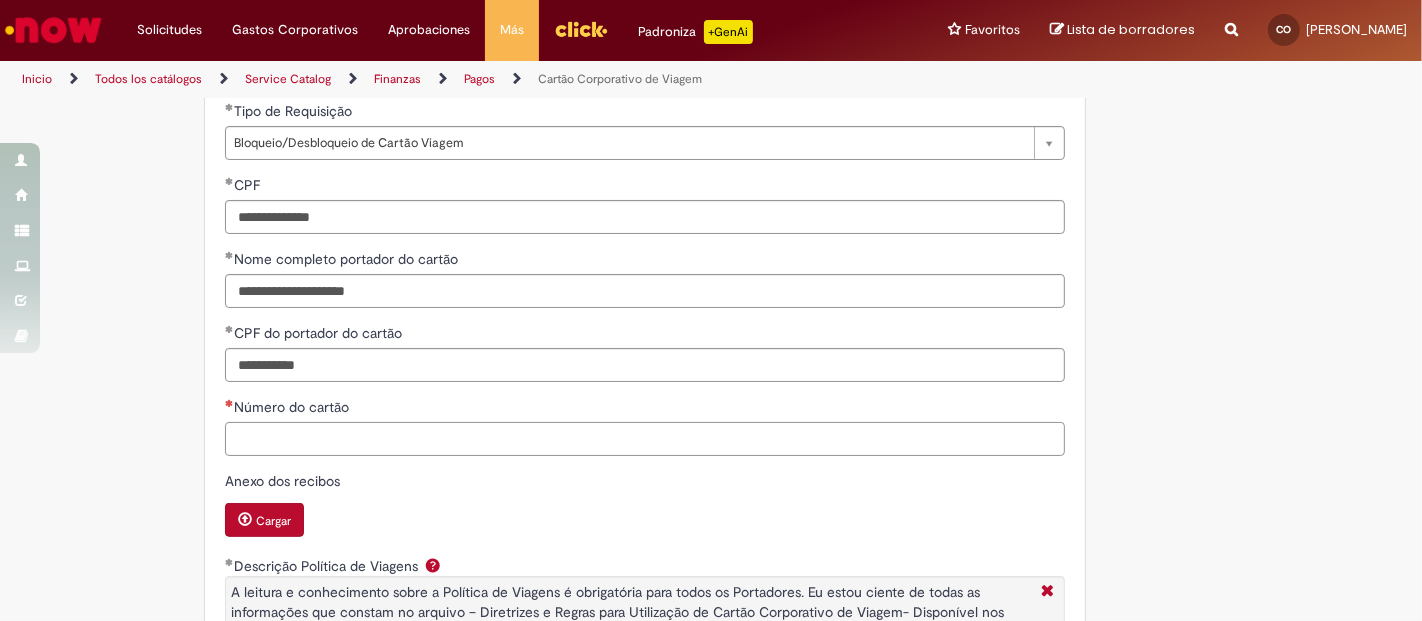 type on "**********" 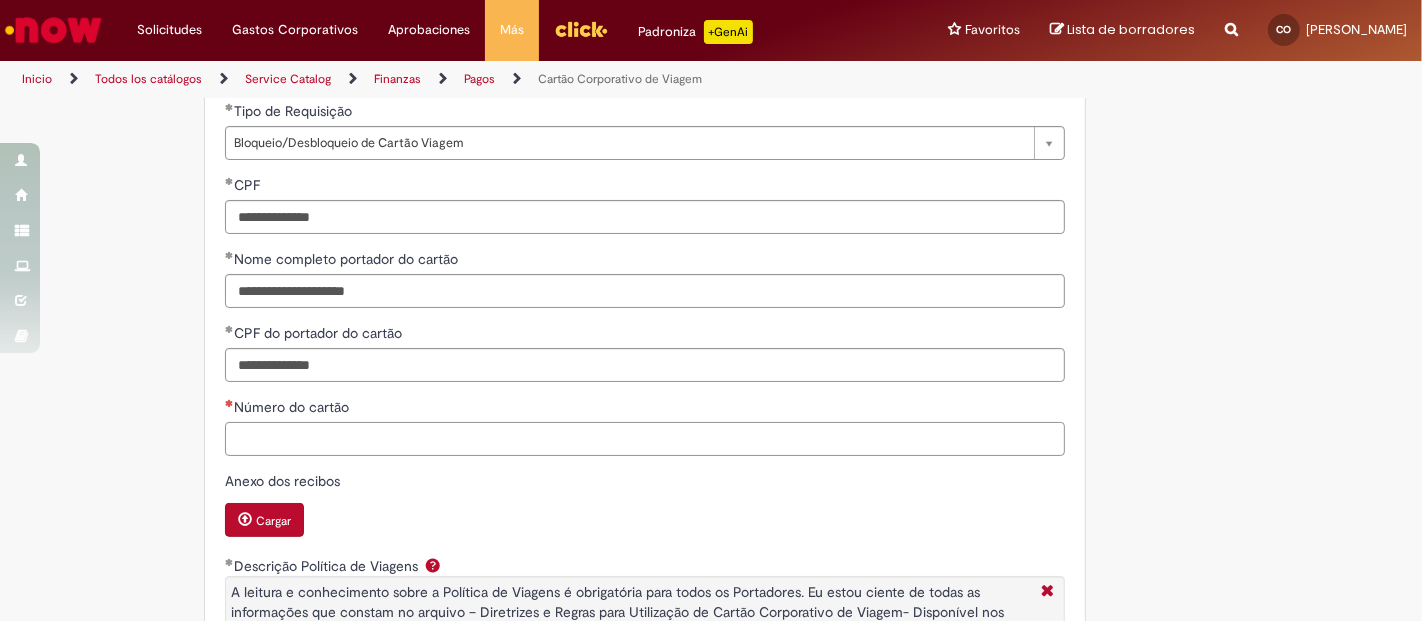 click on "Número do cartão" at bounding box center [645, 439] 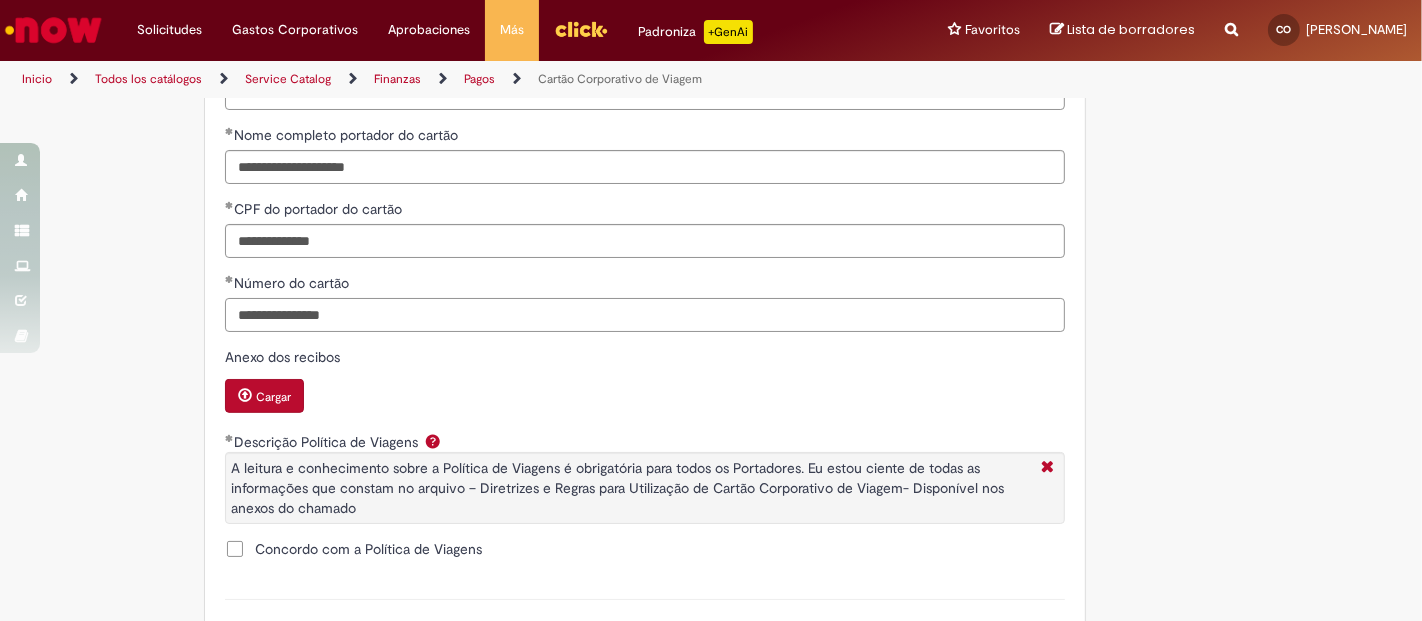 scroll, scrollTop: 970, scrollLeft: 0, axis: vertical 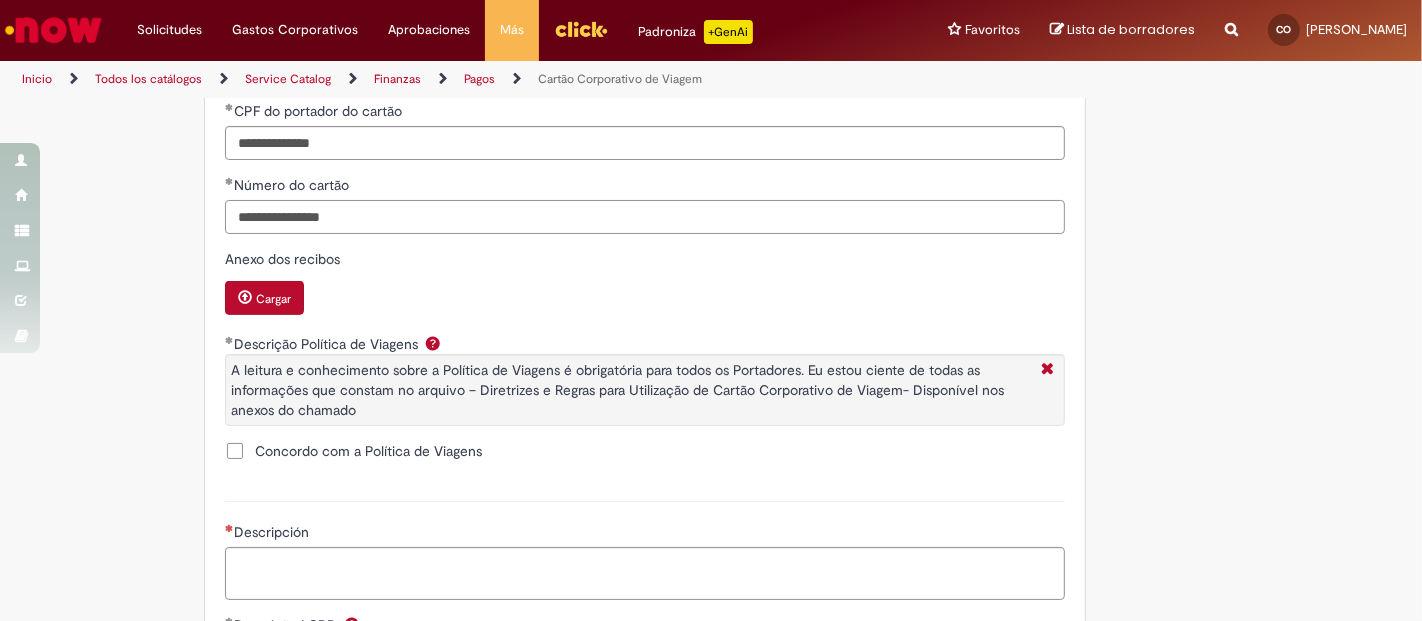 type on "**********" 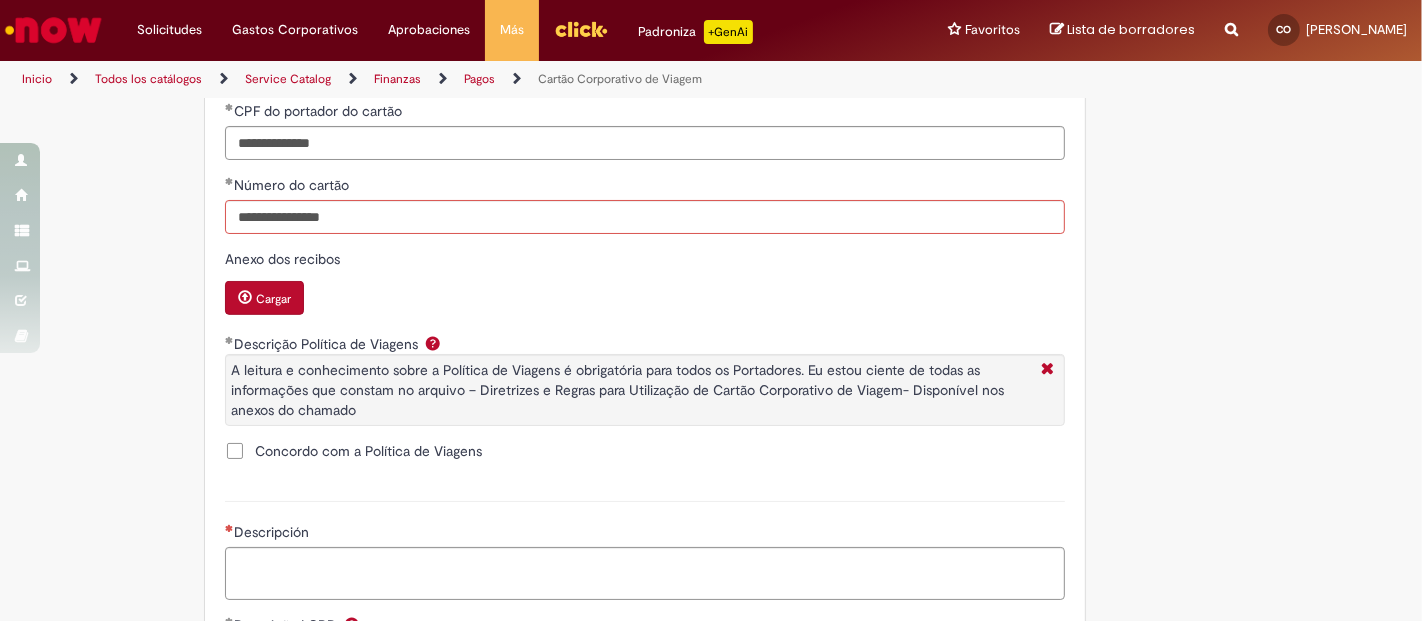 click on "Añadir a favoritos
Cartão Corporativo de Viagem
Esta oferta é destinada para solicitação de cartão corporativo, senha, alteração de limite, aviso de viagem, atualização cadastral ou cancelamento do cartão.
Para solicitação de cartão, senha e atualização cadastral é necessário anexar ao chamado o formulário padrão preenchido. O modelo está disponível para download nessa oferta.
Atenção!
Para os casos de Novos Cartões é de suma importância o preenchimento da planilha padrão do banco com os seus dados pessoais assim como o preenchimento do Termo.
"A entrega do cartão será realizada no endereço mencionado na planilha que você preencheu e o prazo para recebimento é de 13 dias úteis, após o encerramento do chamado"
É necessário também estar de acordo com a Lei Geral de Proteção de Dados (LGPD):
Beneficiario *" at bounding box center (711, 144) 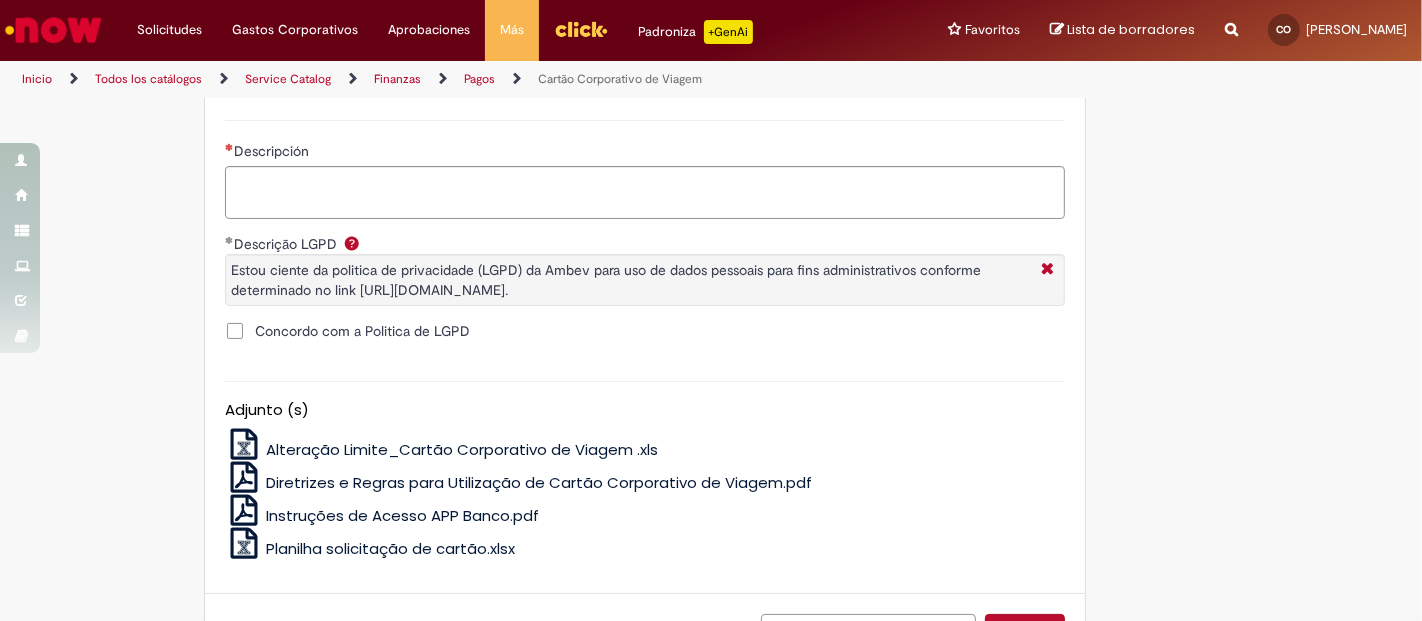 scroll, scrollTop: 1303, scrollLeft: 0, axis: vertical 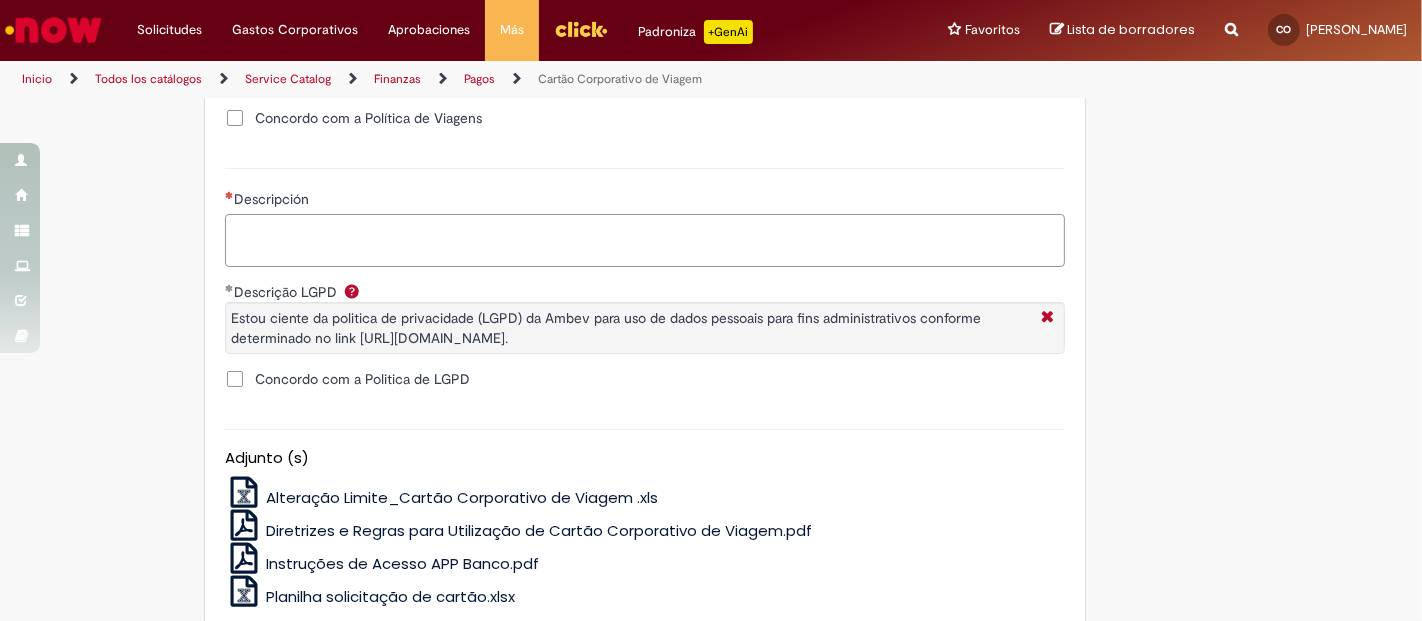 click on "Descripción" at bounding box center (645, 240) 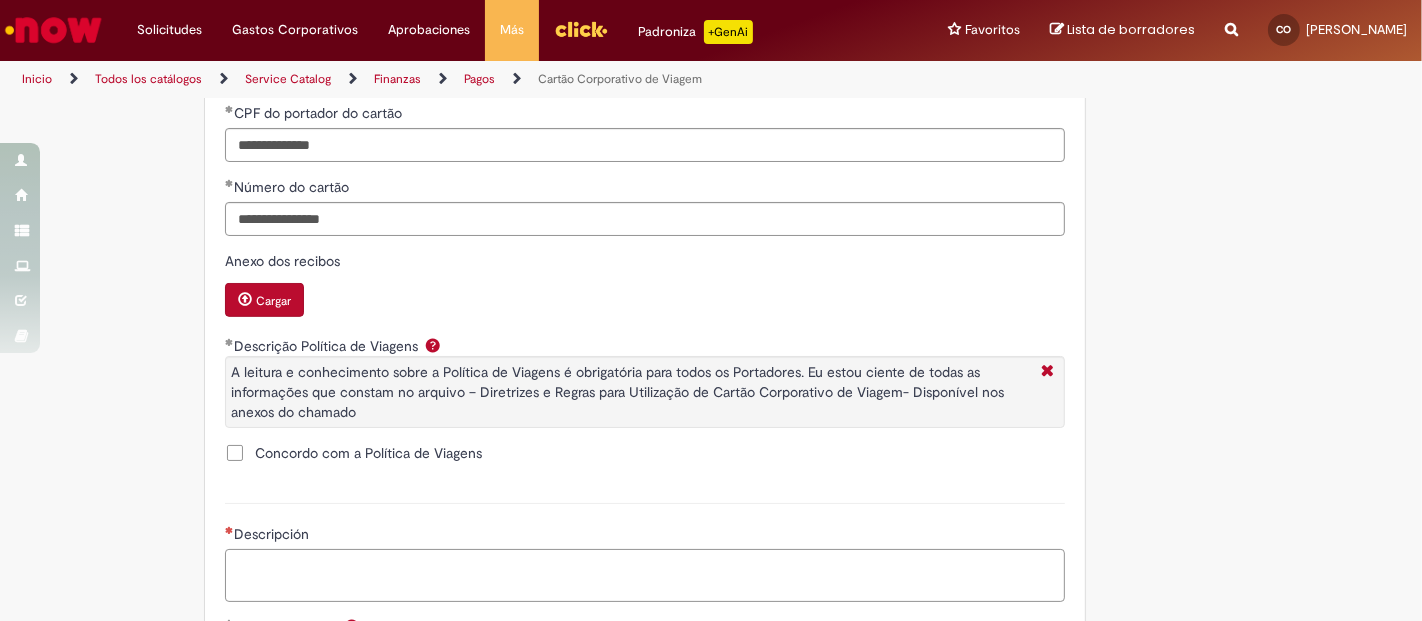 scroll, scrollTop: 970, scrollLeft: 0, axis: vertical 